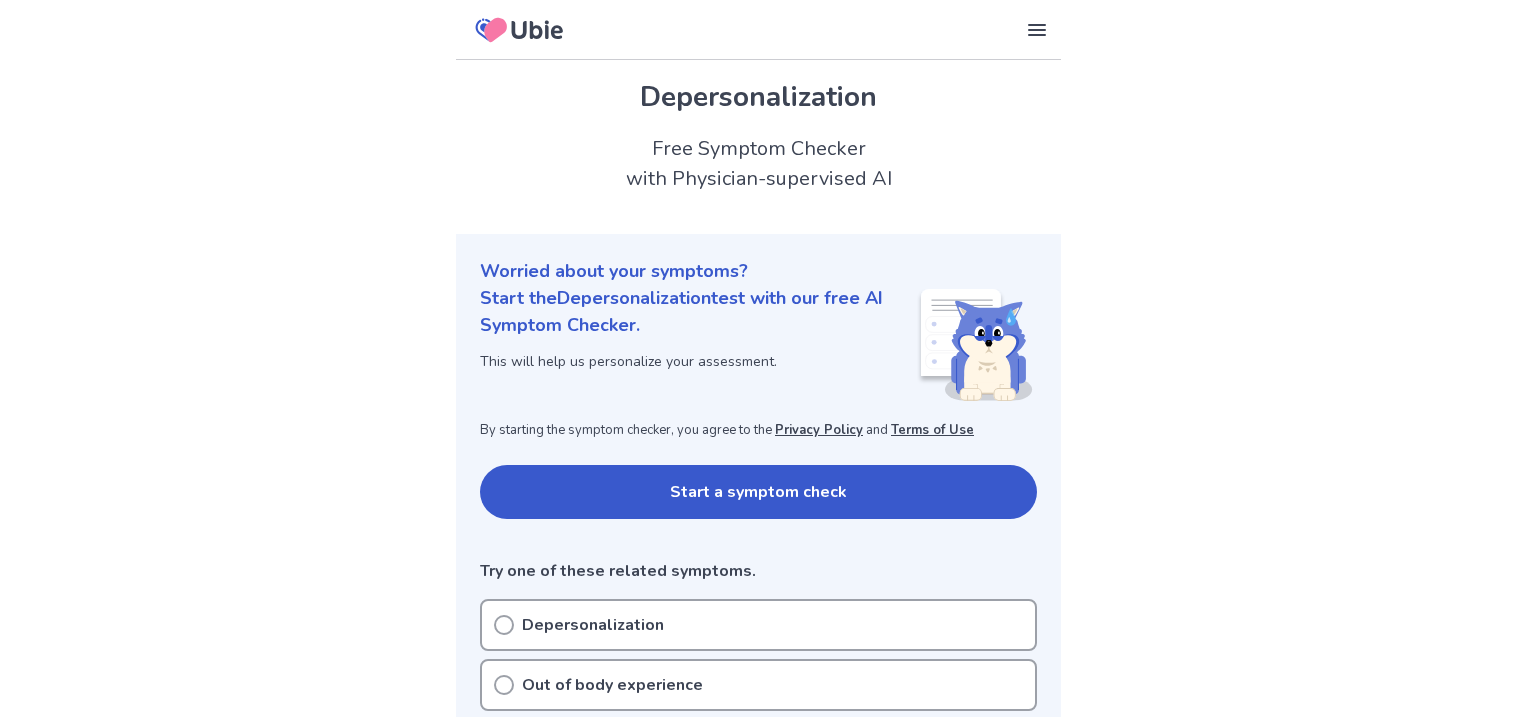 scroll, scrollTop: 0, scrollLeft: 0, axis: both 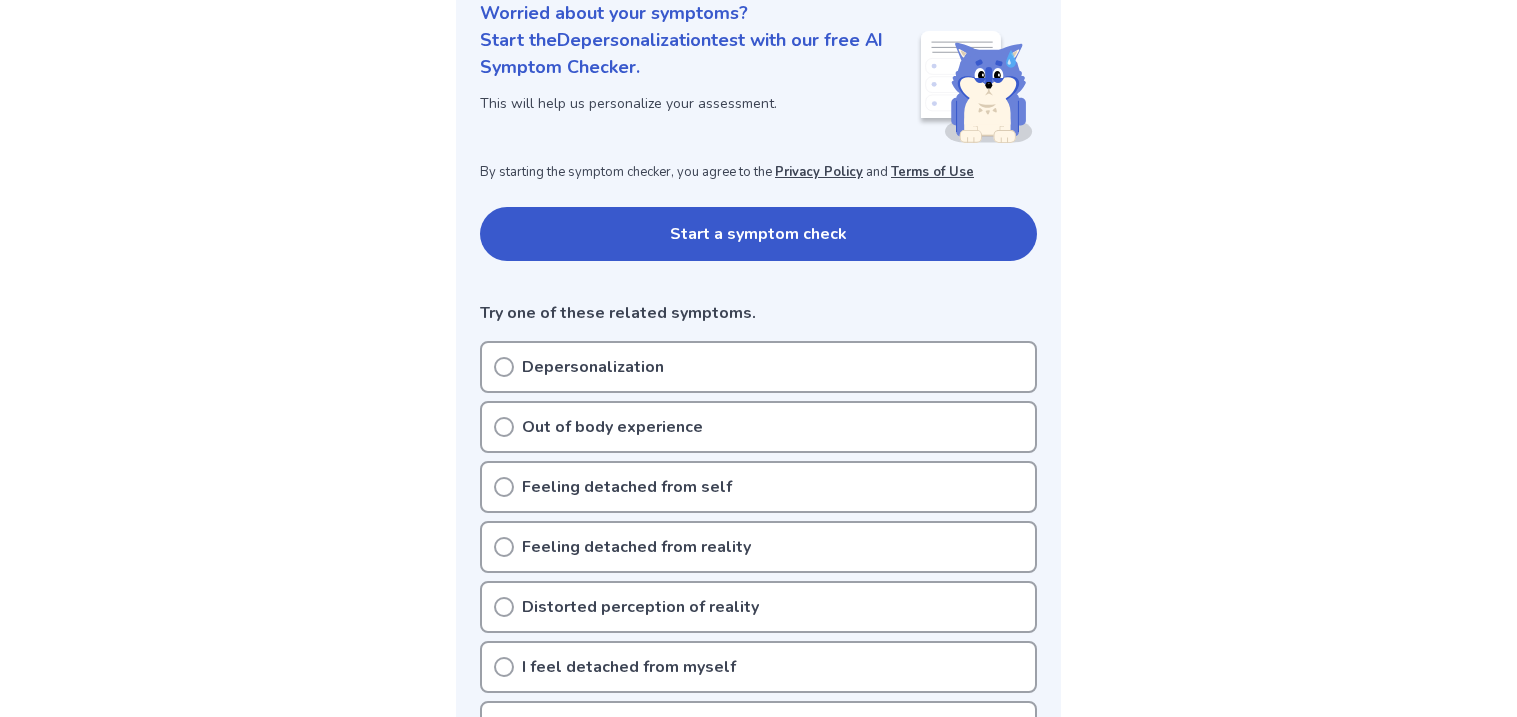 click on "Feeling detached from self" at bounding box center (758, 487) 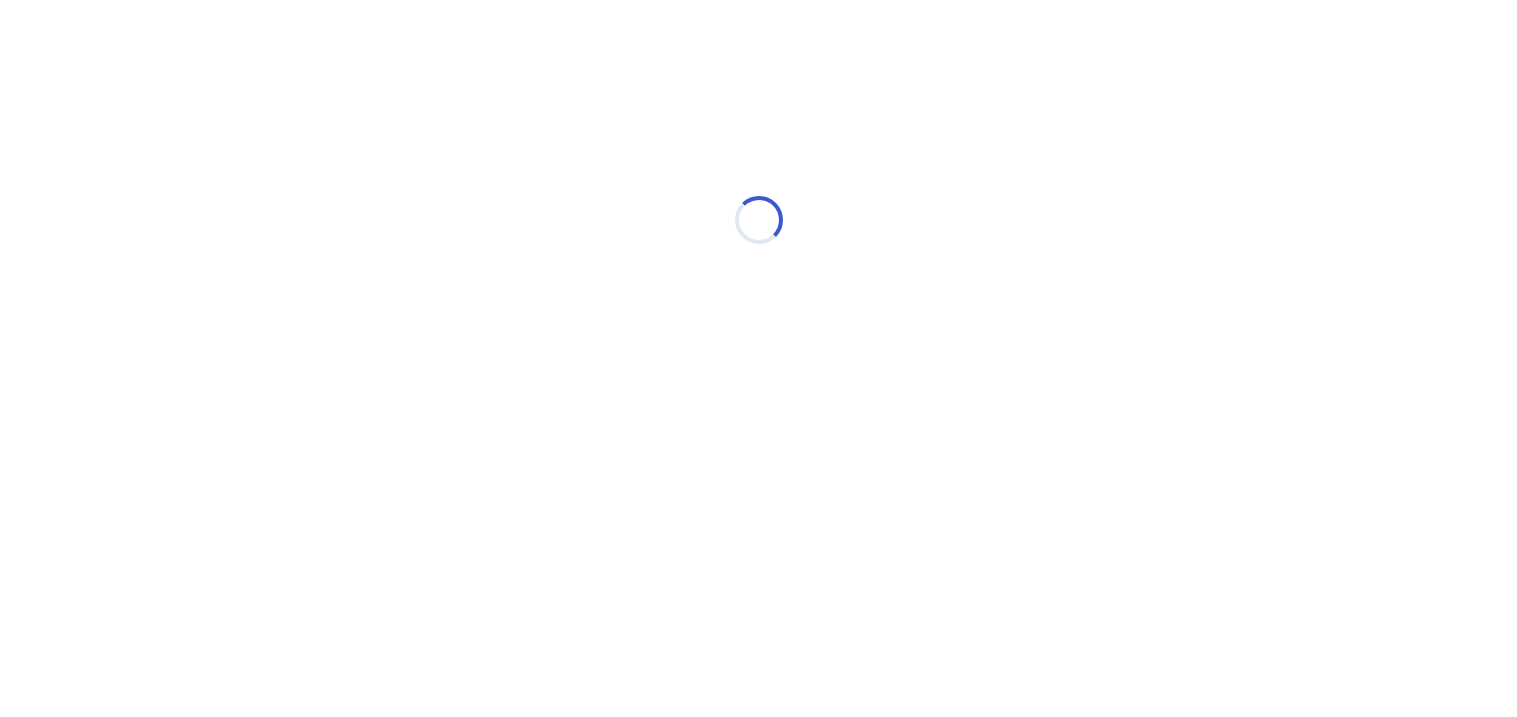 scroll, scrollTop: 0, scrollLeft: 0, axis: both 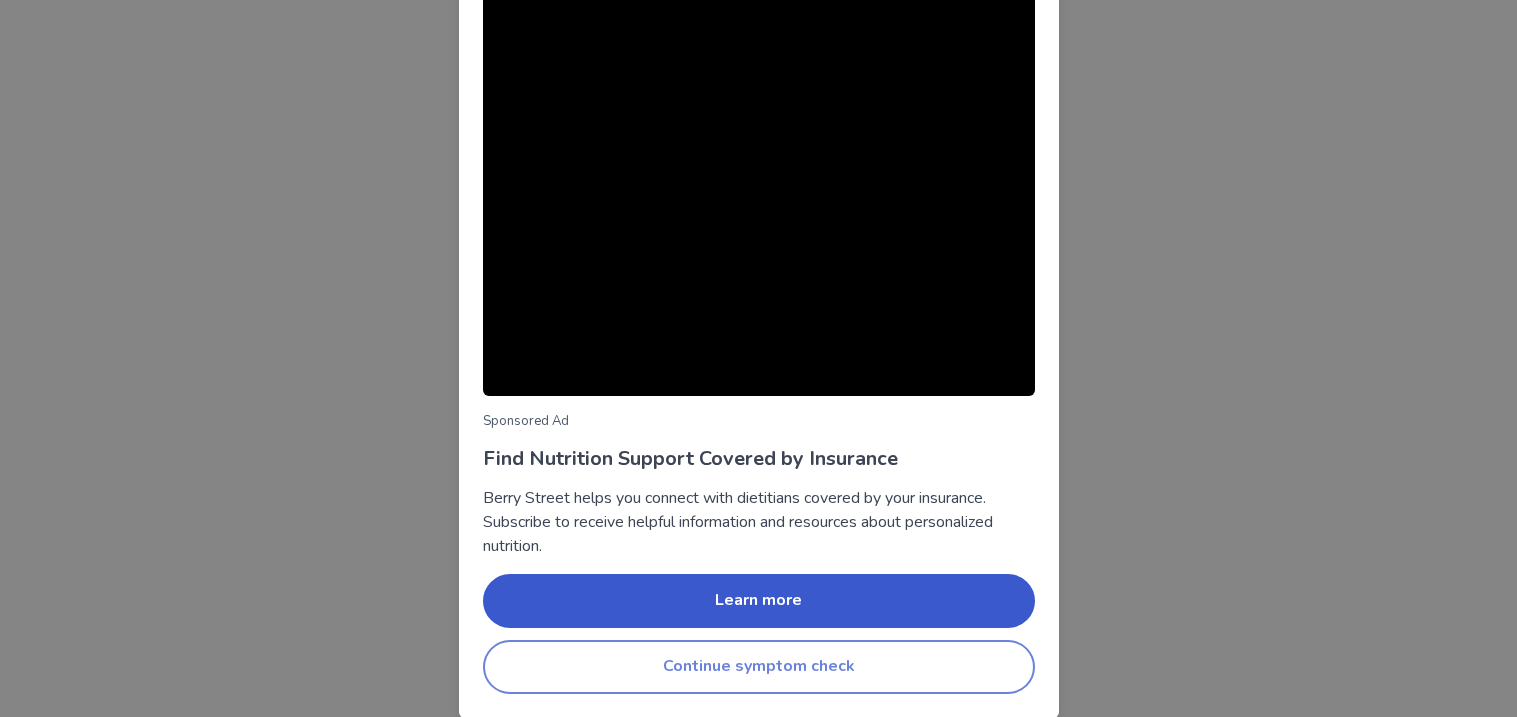 click on "Continue symptom check" at bounding box center (759, 667) 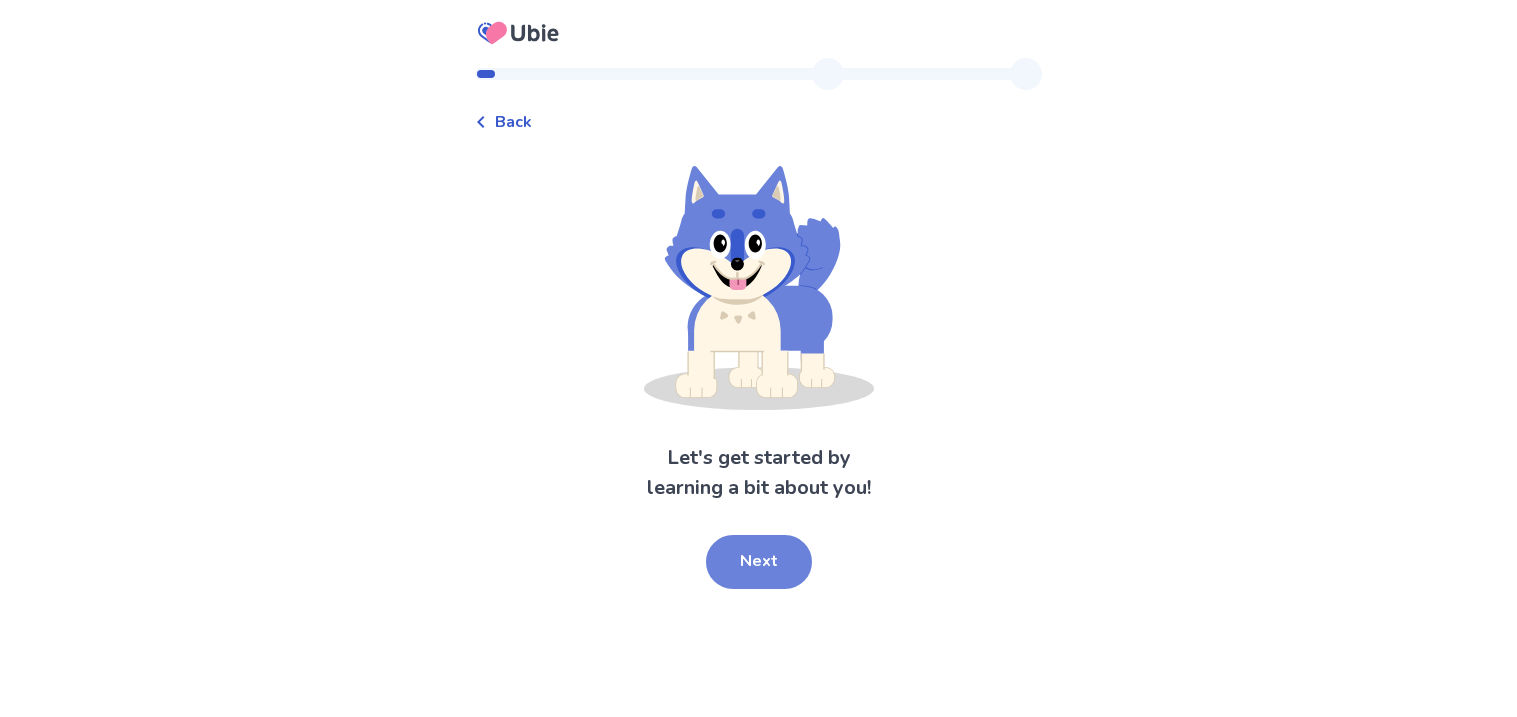 click on "Next" at bounding box center [759, 562] 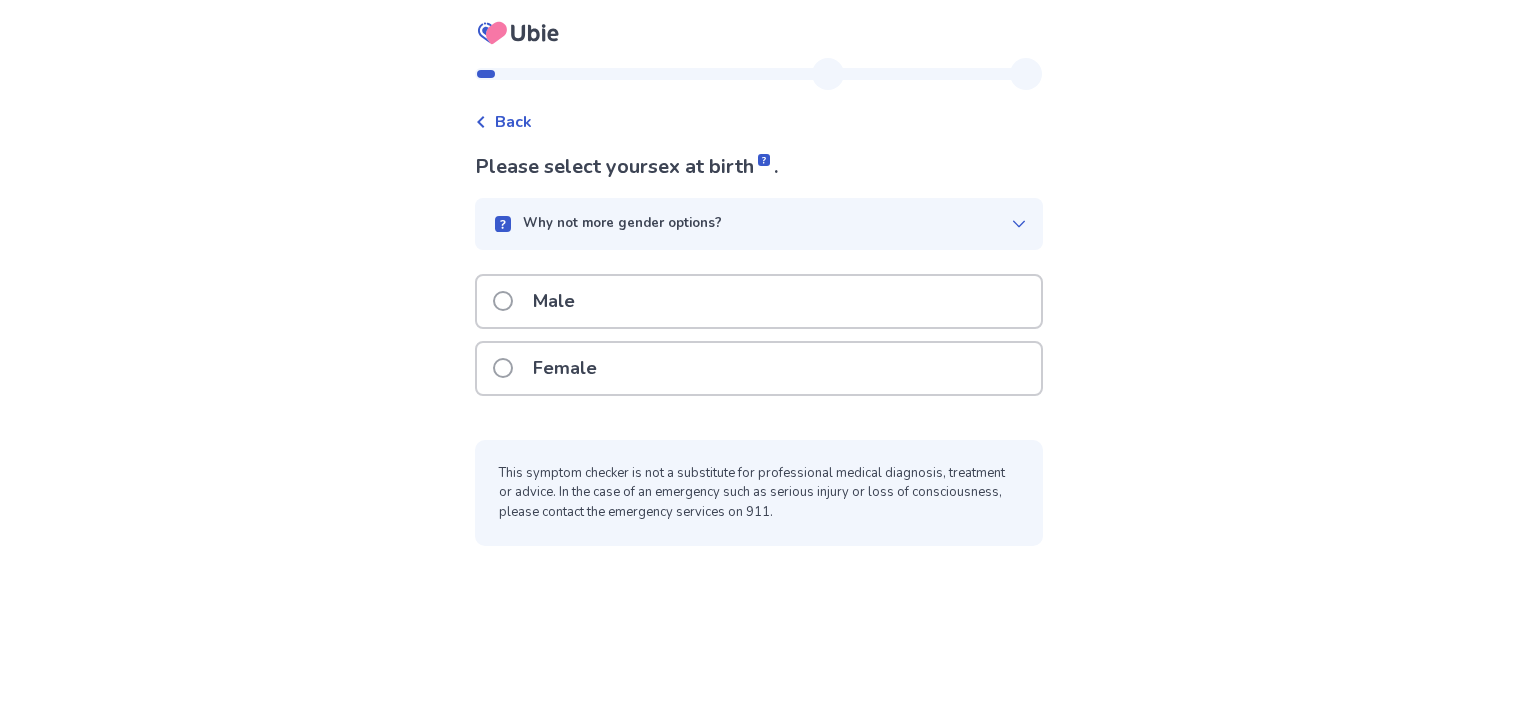 click on "Female" at bounding box center (759, 368) 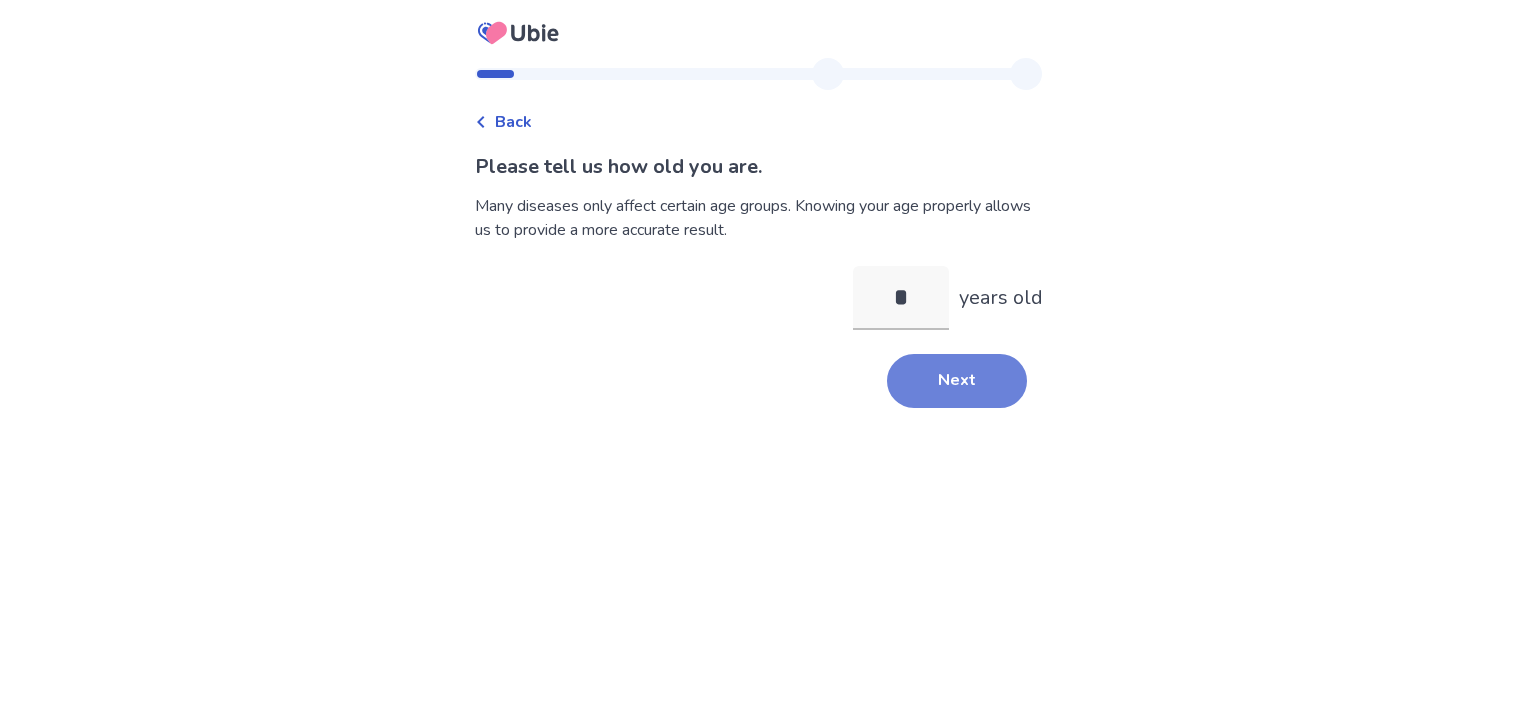 type on "**" 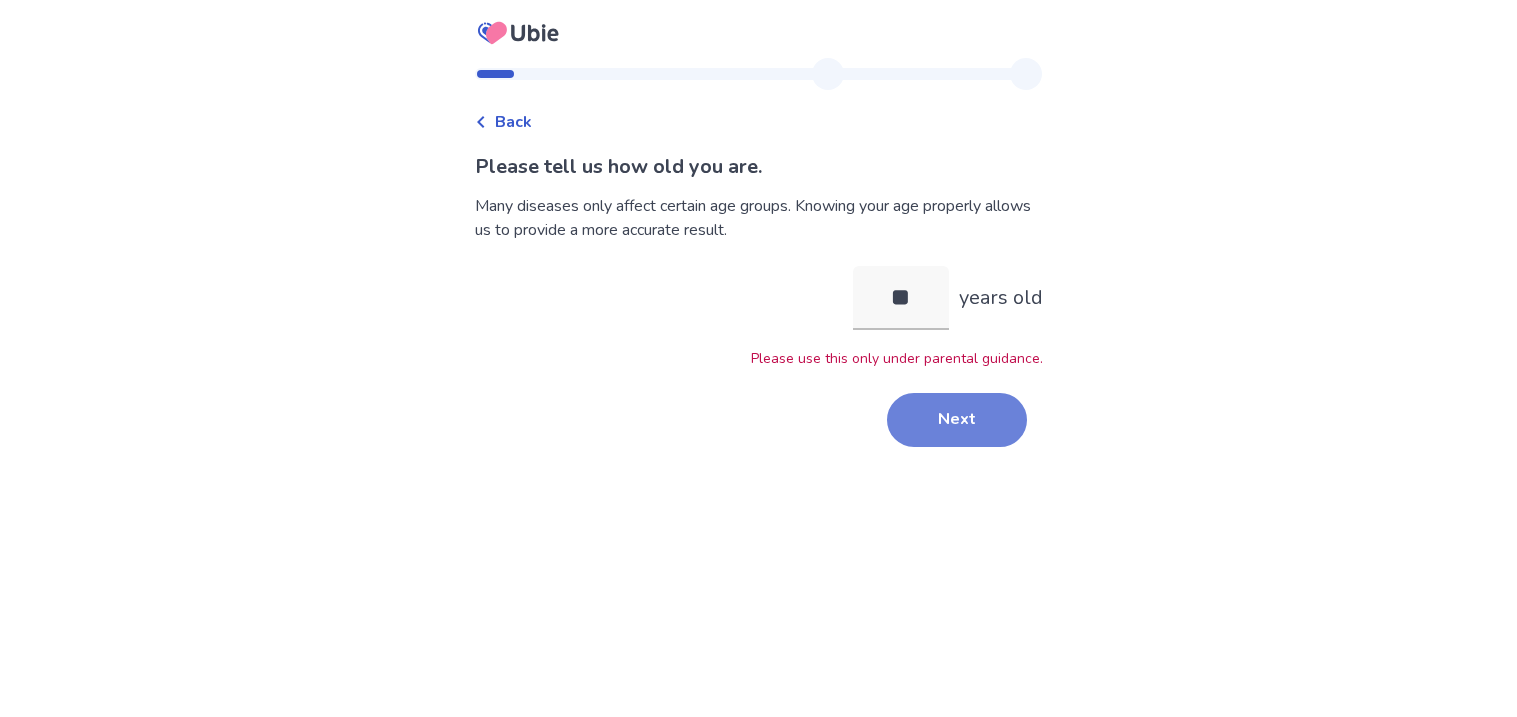 click on "Next" at bounding box center [957, 420] 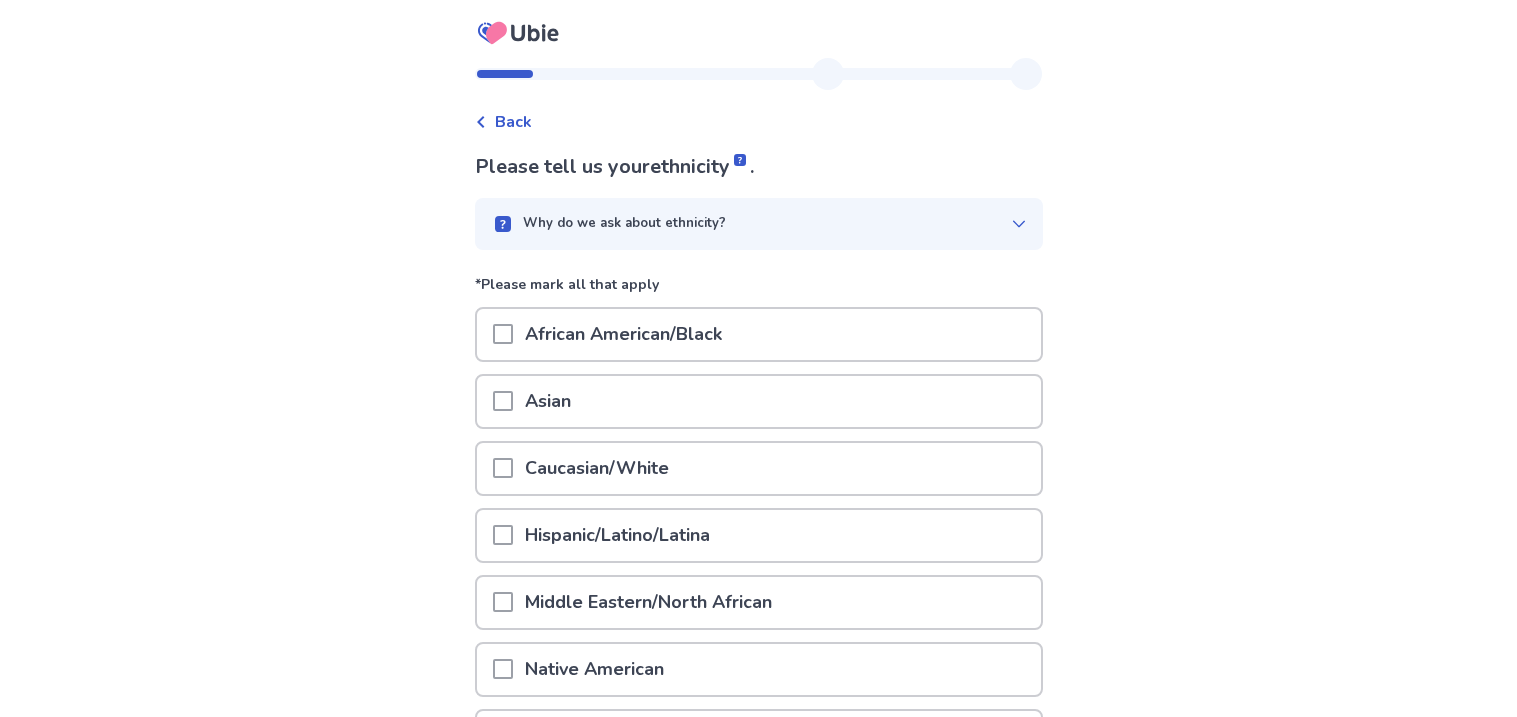 click 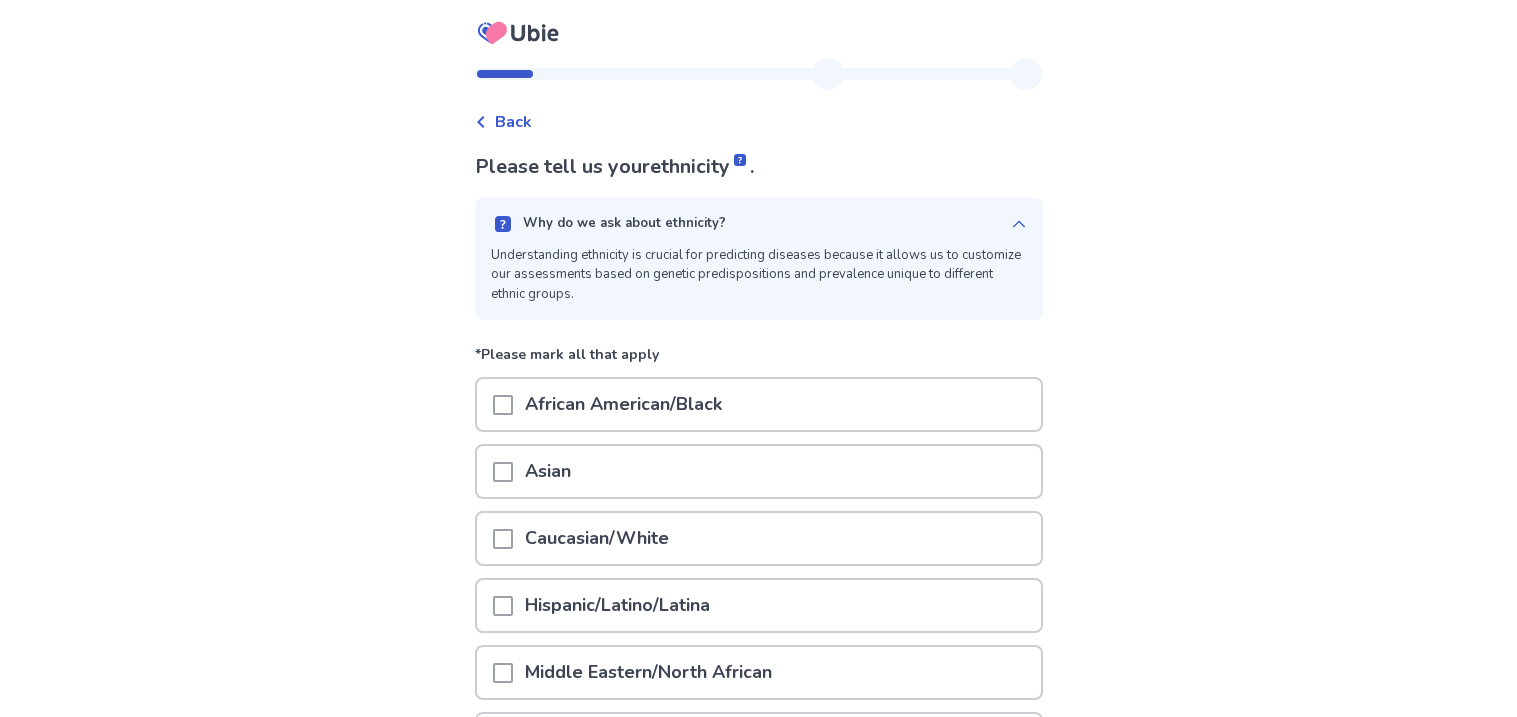 click 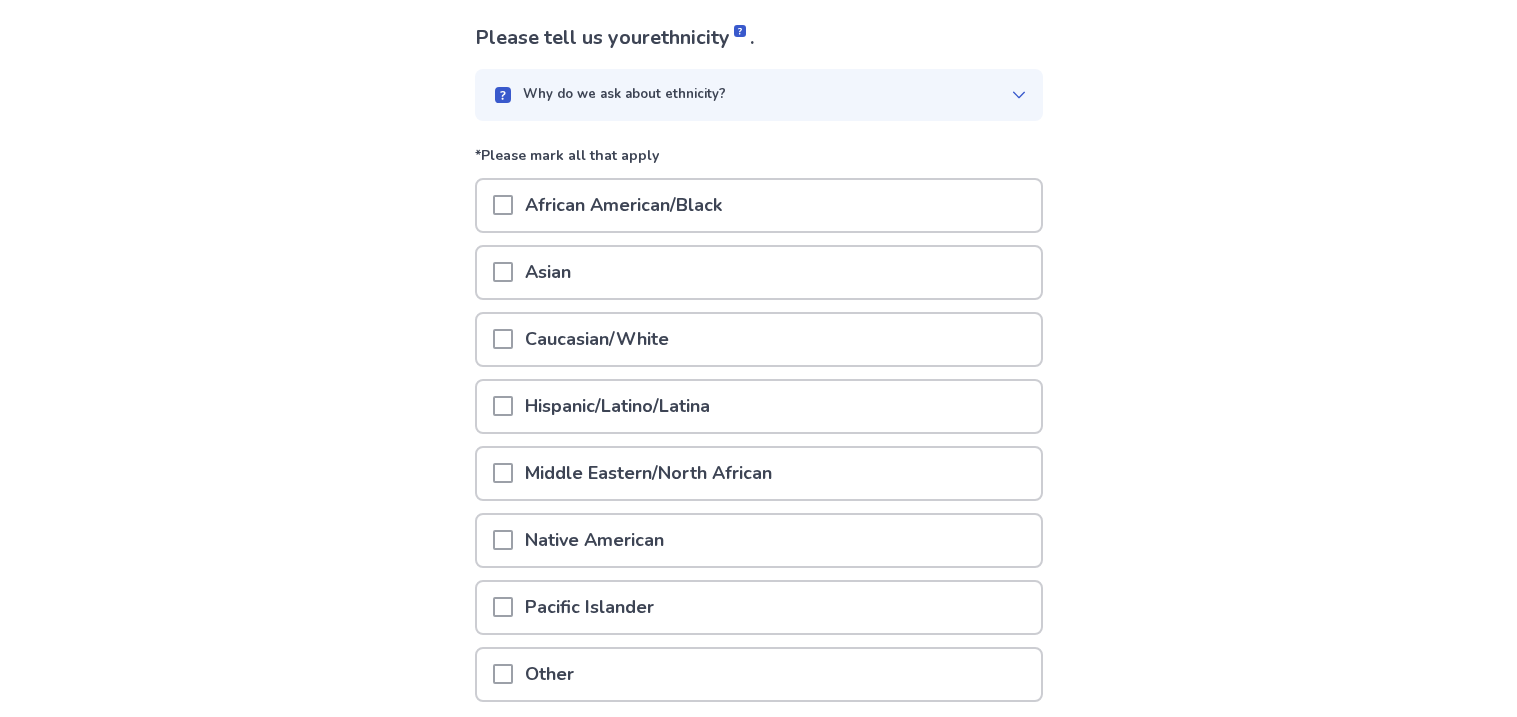 click at bounding box center [503, 339] 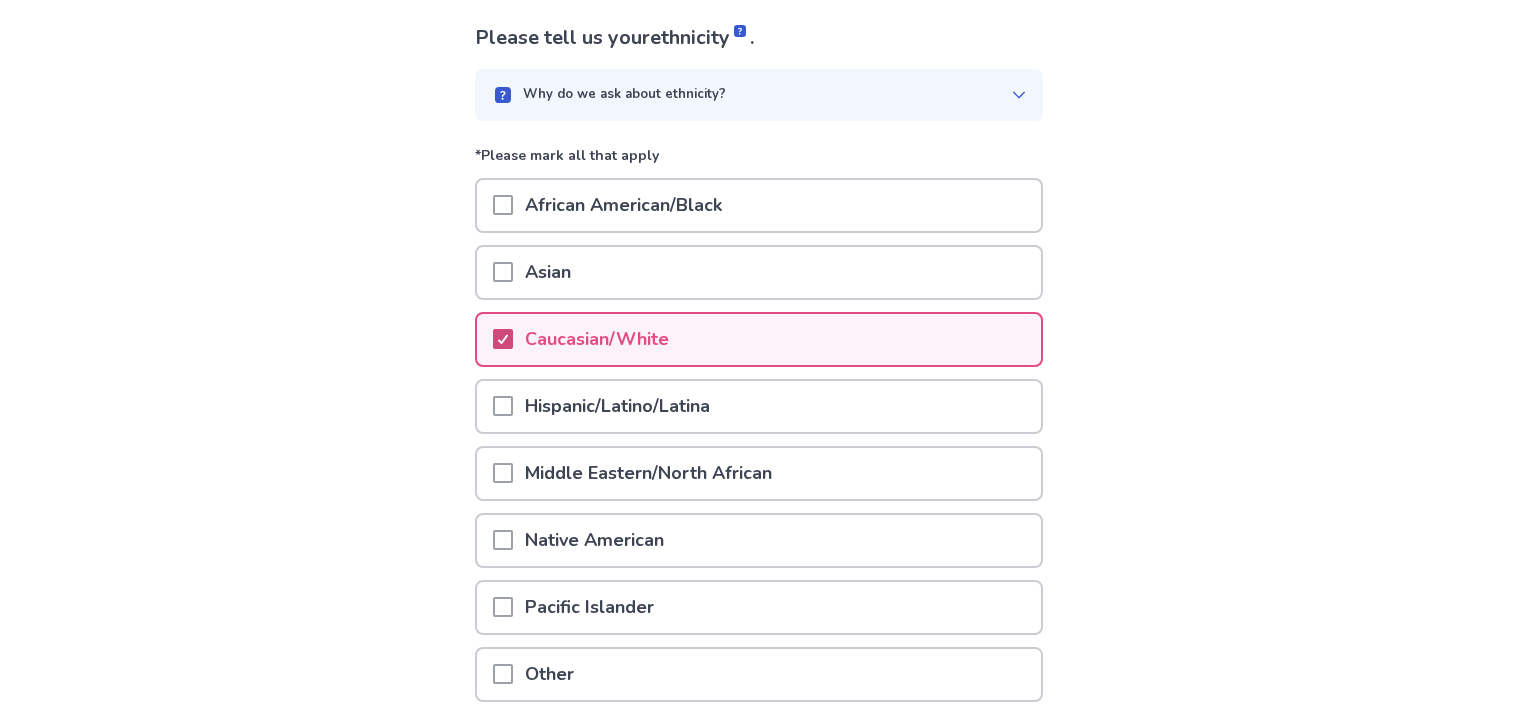 scroll, scrollTop: 276, scrollLeft: 0, axis: vertical 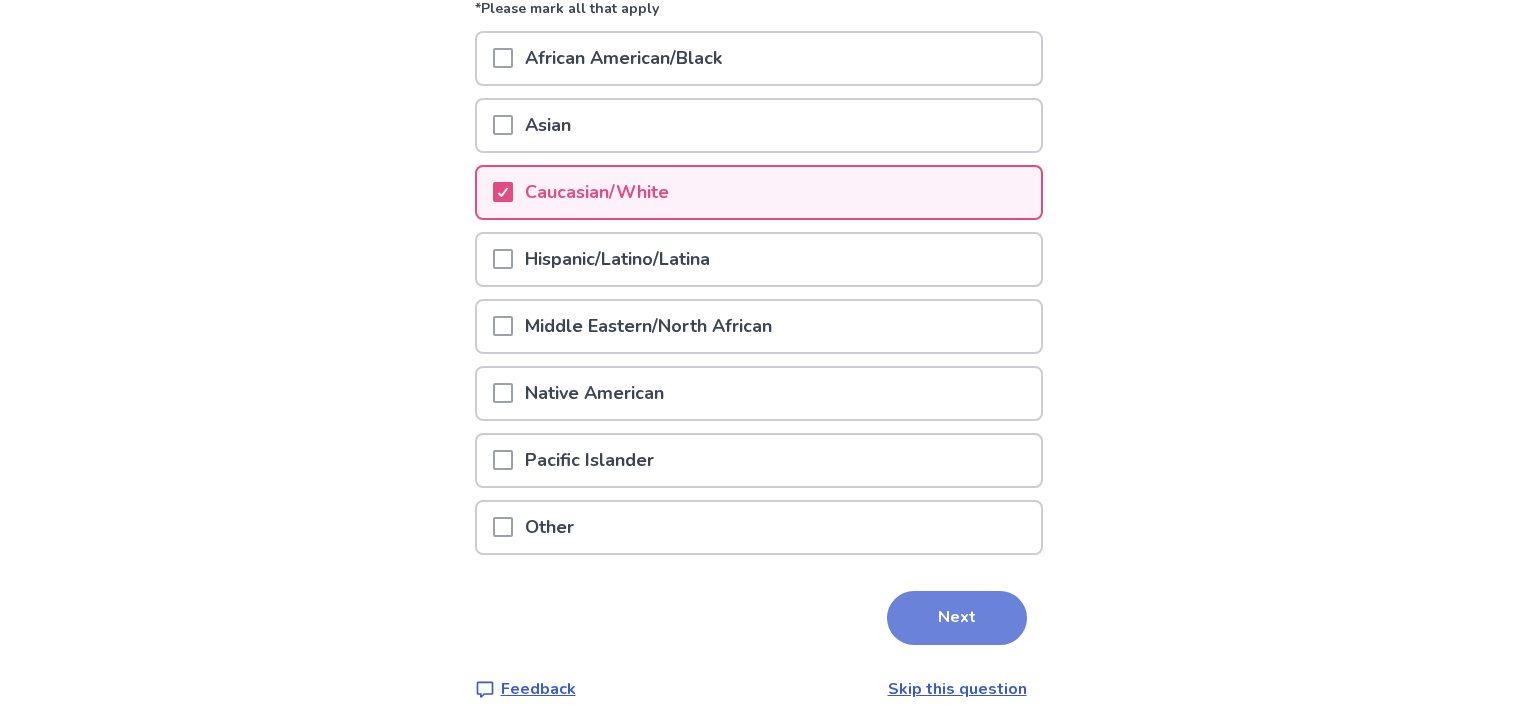 click on "Next" at bounding box center [957, 618] 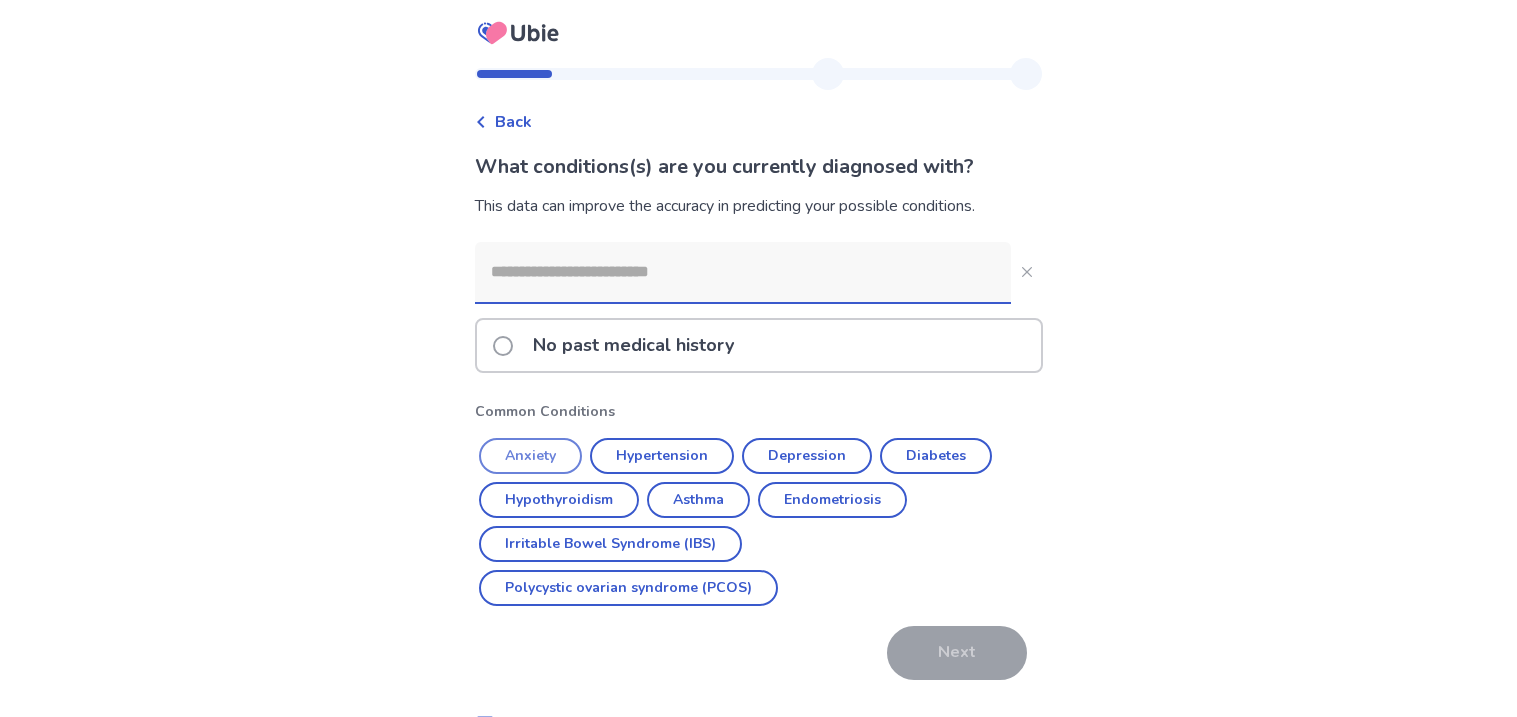 click on "Anxiety" at bounding box center [530, 456] 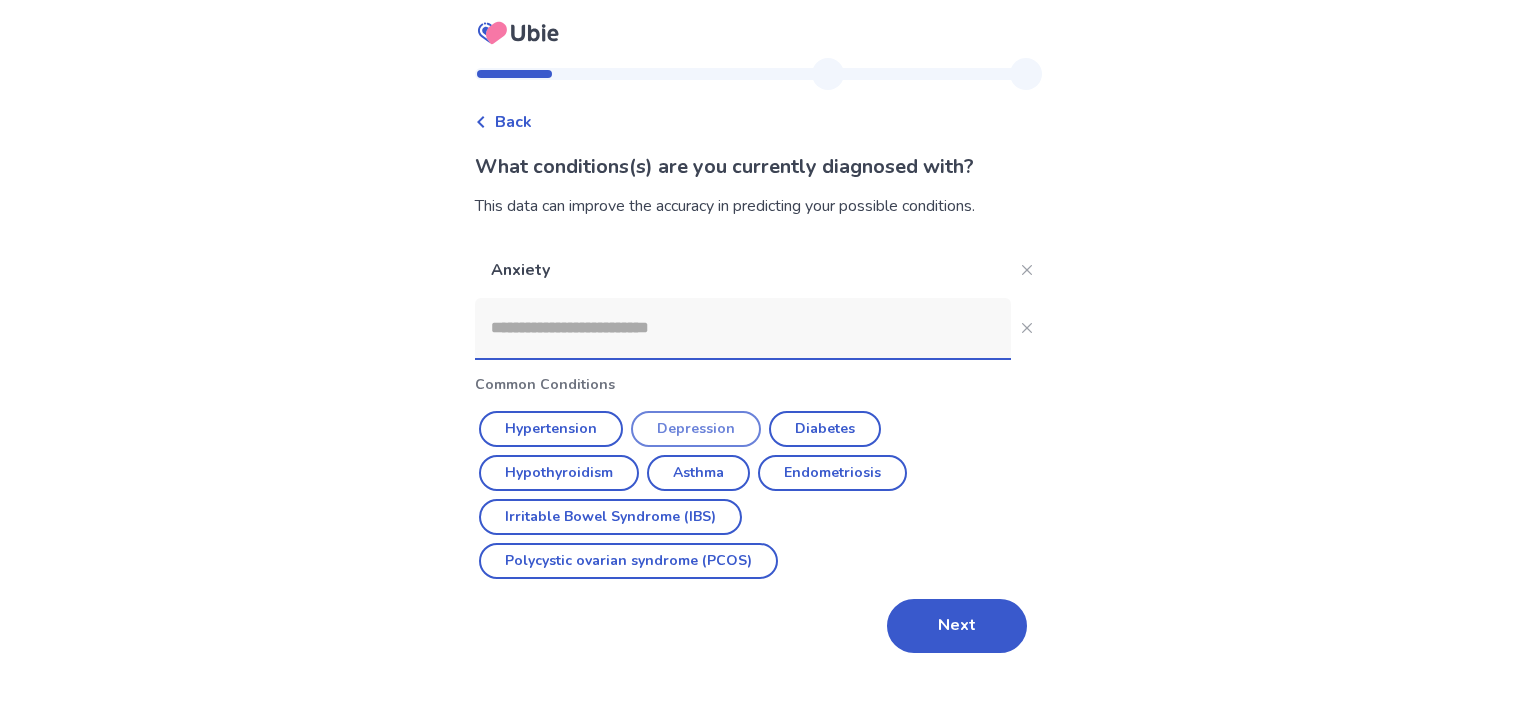 click on "Depression" at bounding box center [696, 429] 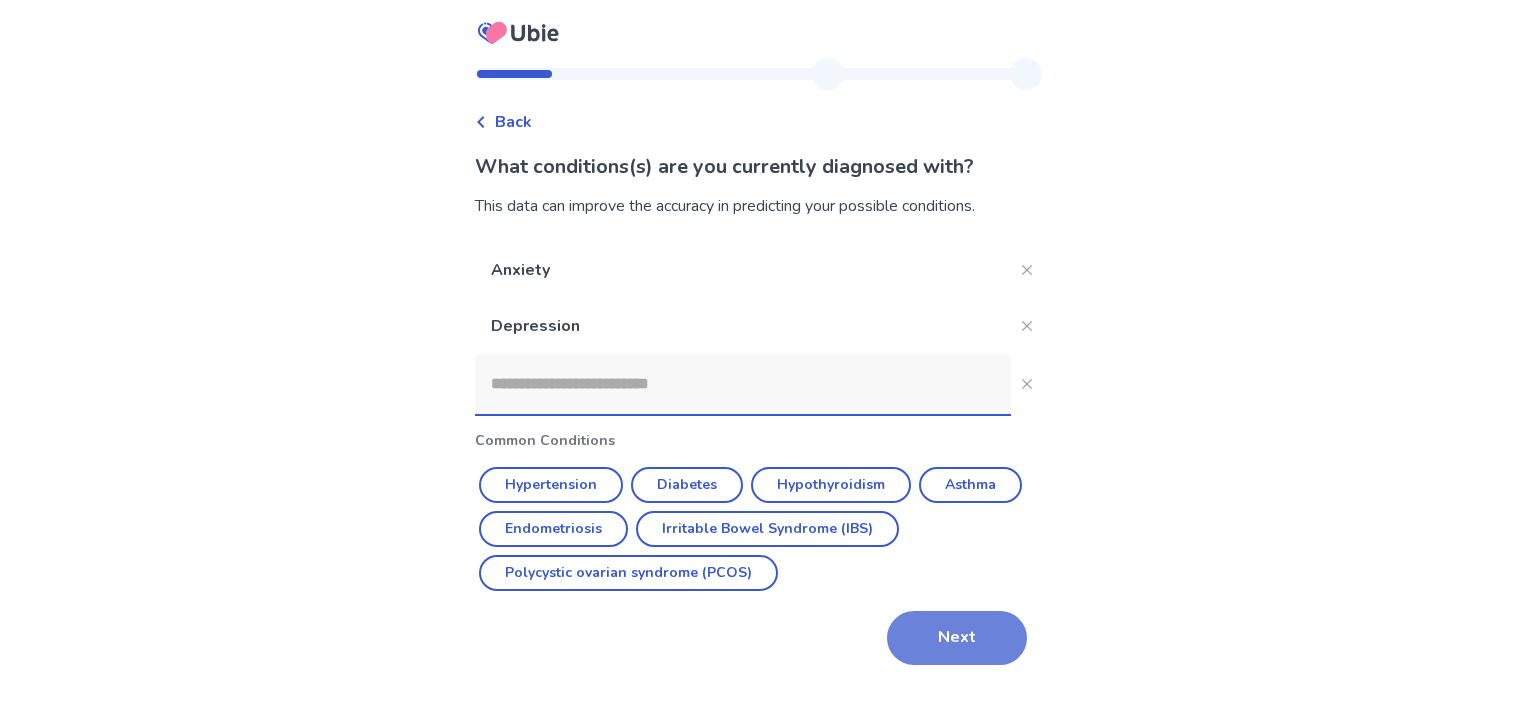 click on "Next" at bounding box center [957, 638] 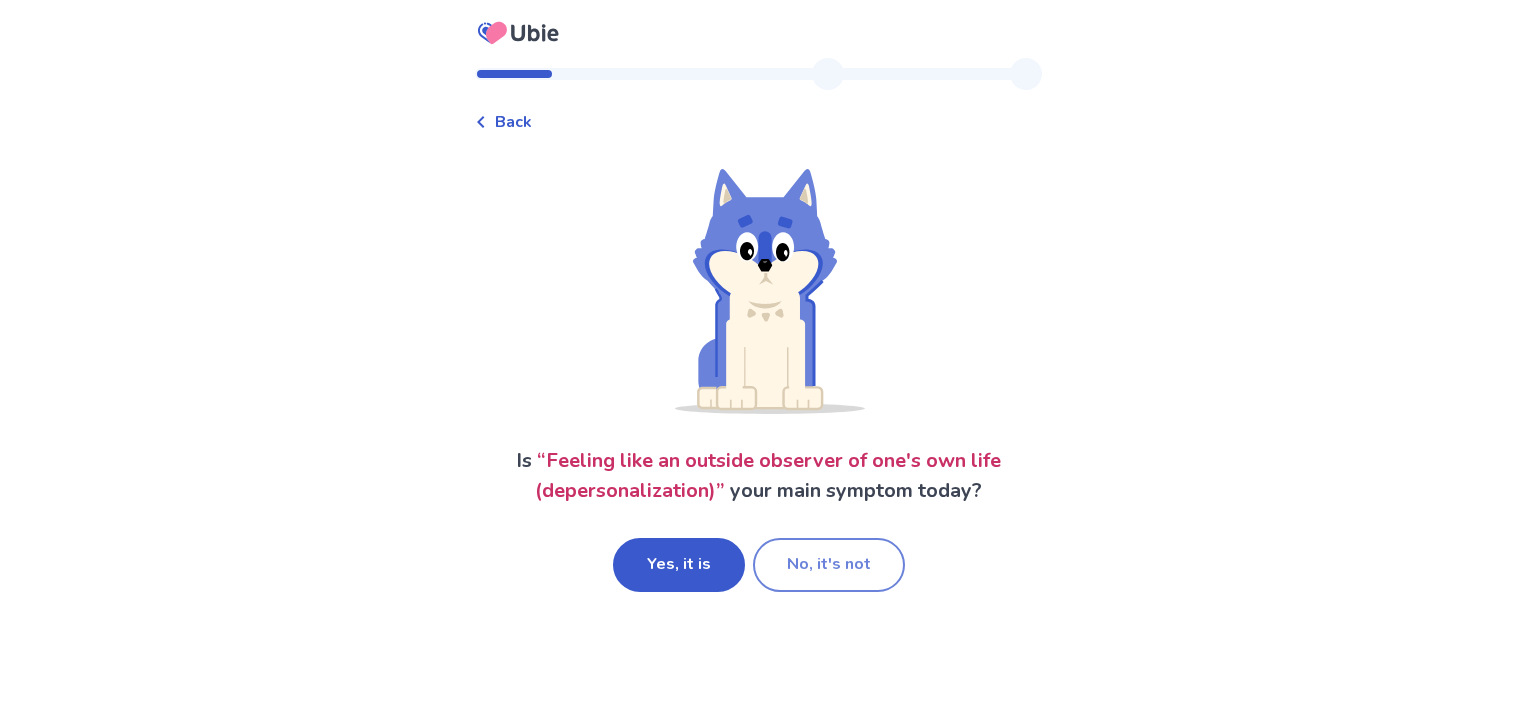 click on "No, it's not" at bounding box center (829, 565) 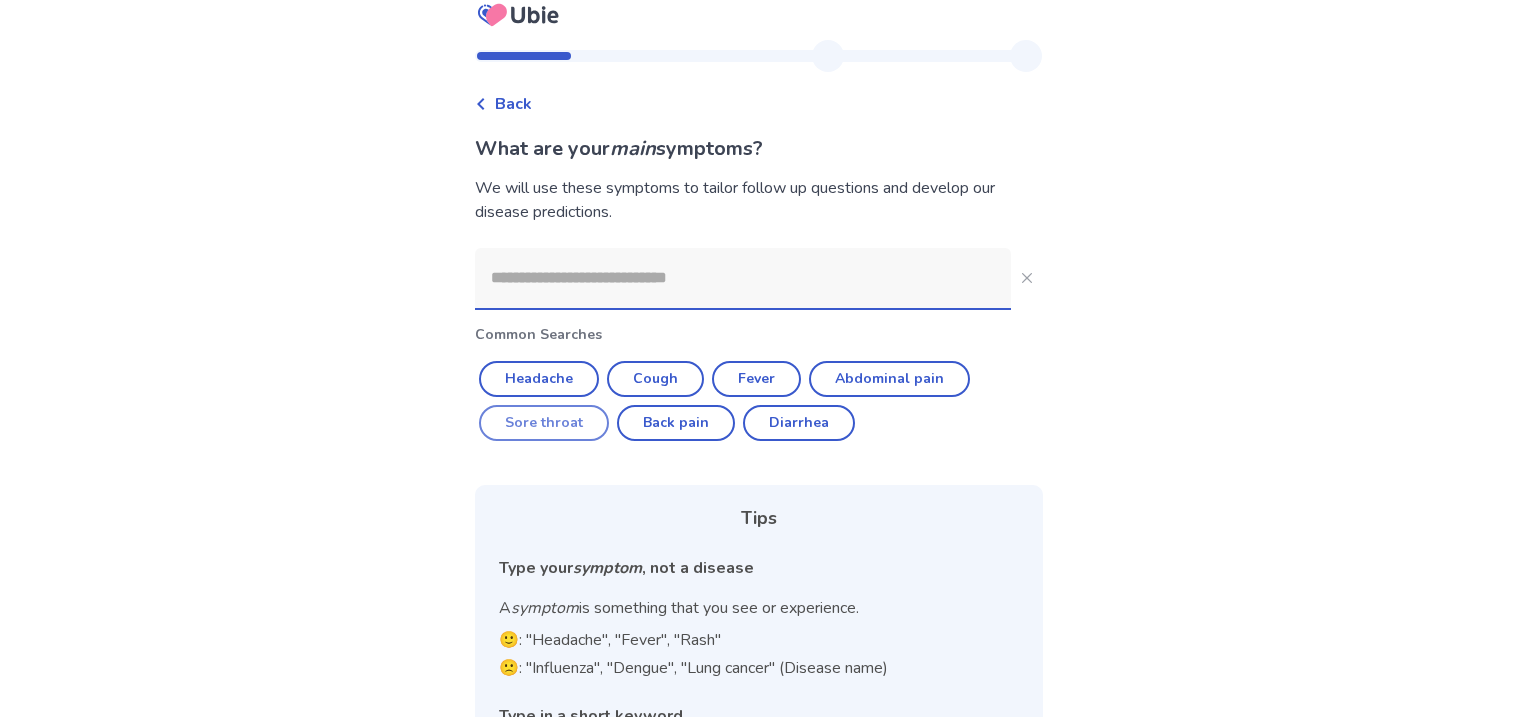 scroll, scrollTop: 15, scrollLeft: 0, axis: vertical 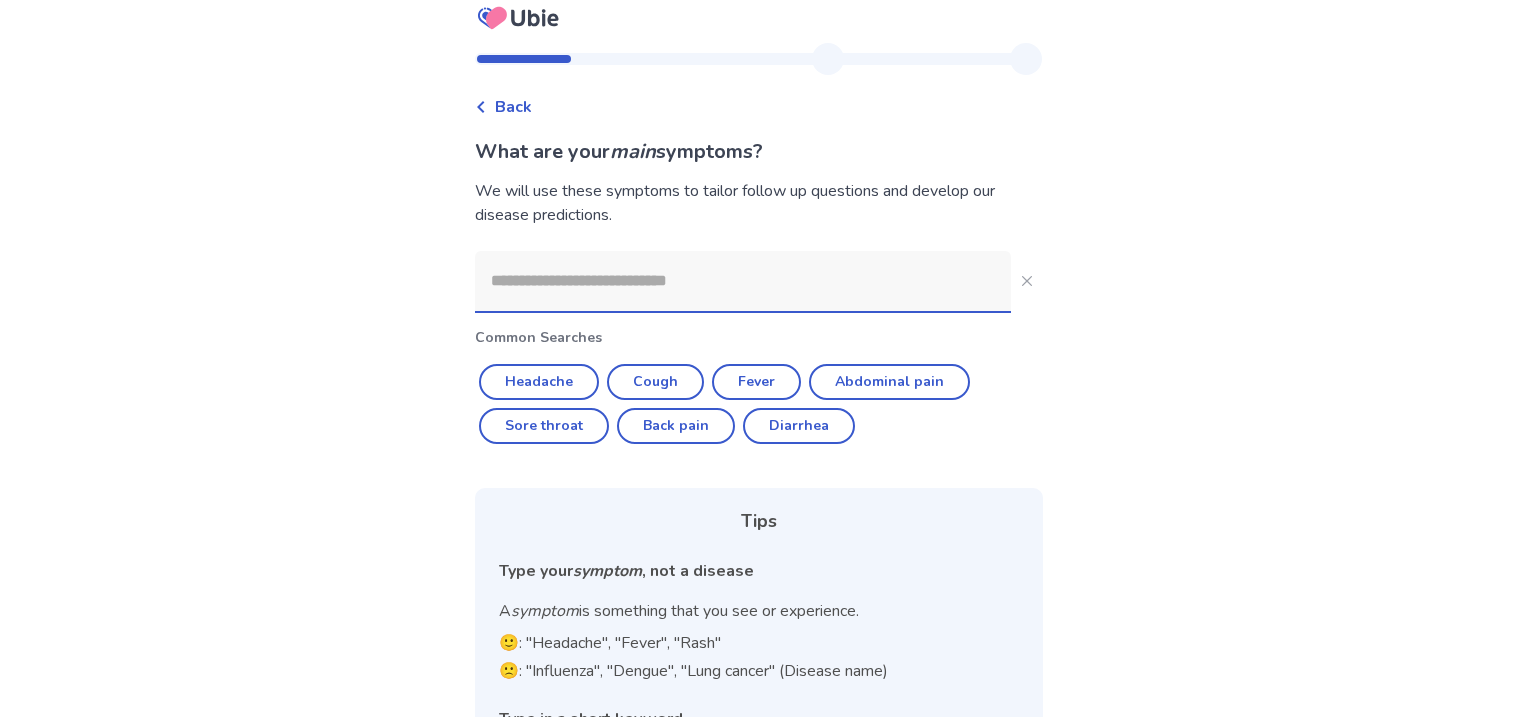 click 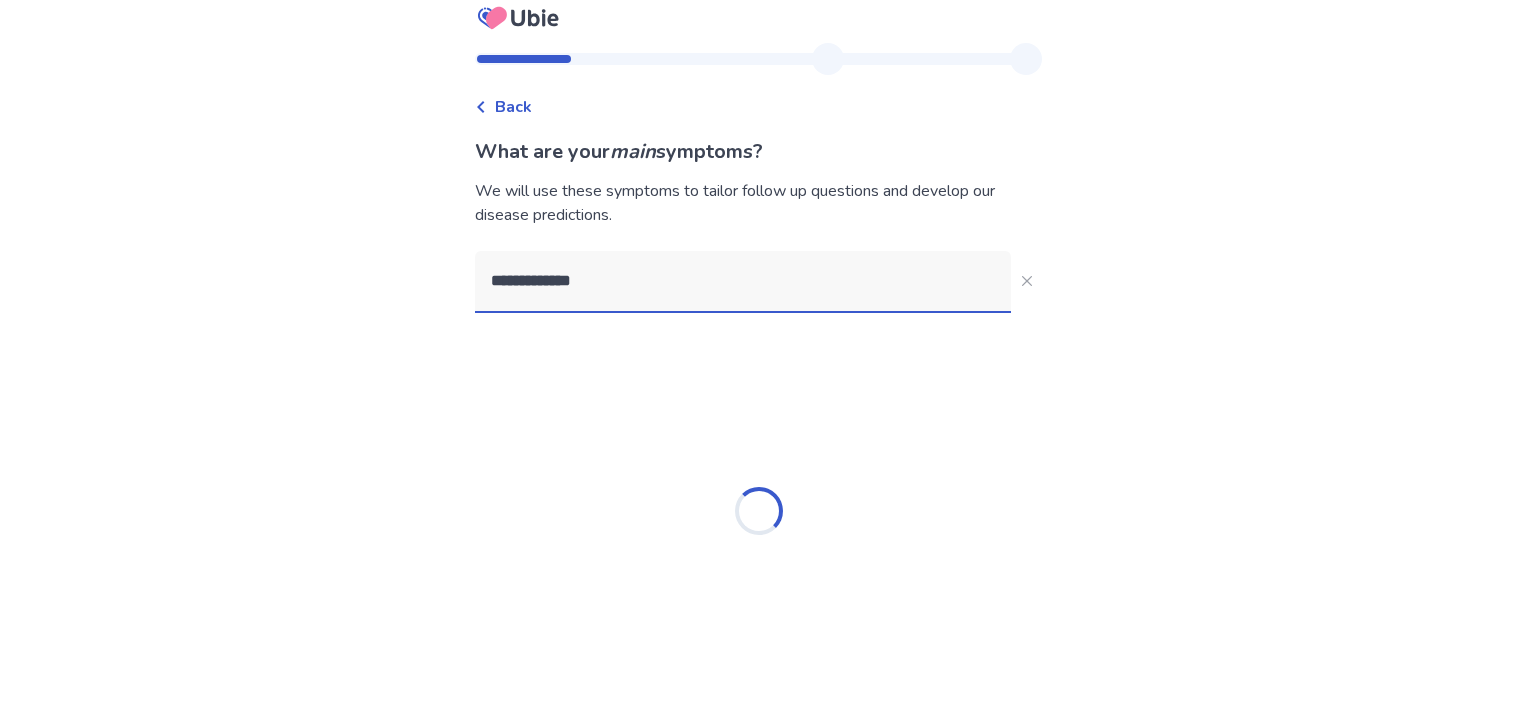type on "**********" 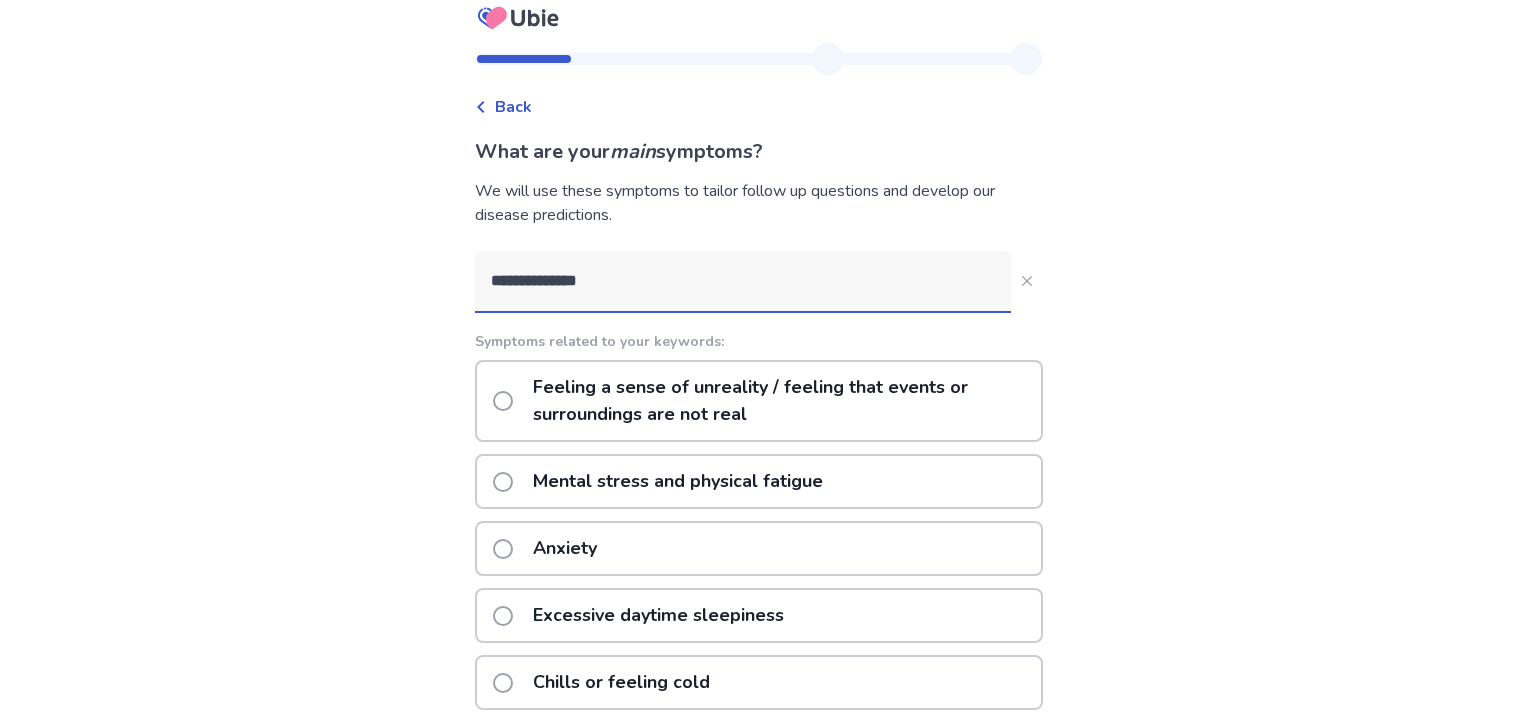 click on "Feeling a sense of unreality / feeling that events or surroundings are not real" 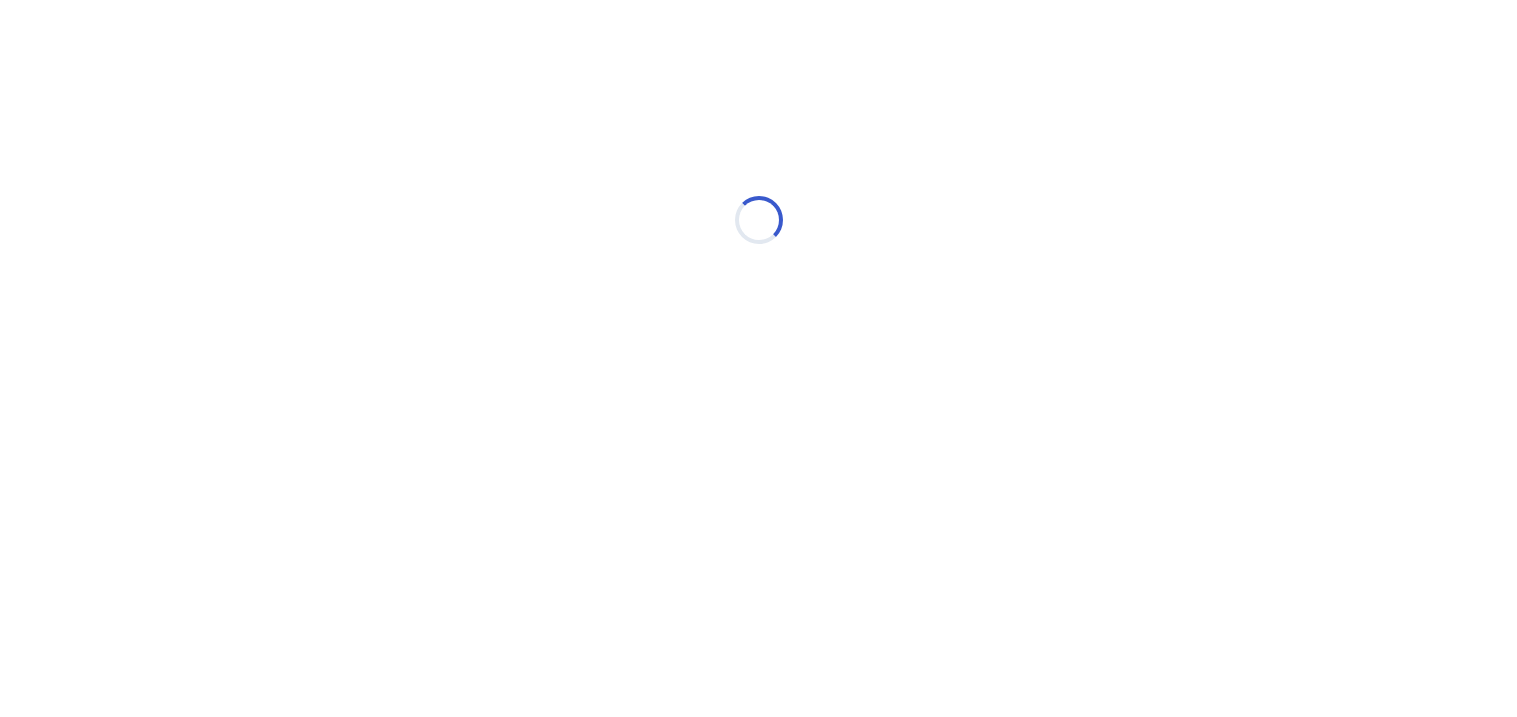 scroll, scrollTop: 0, scrollLeft: 0, axis: both 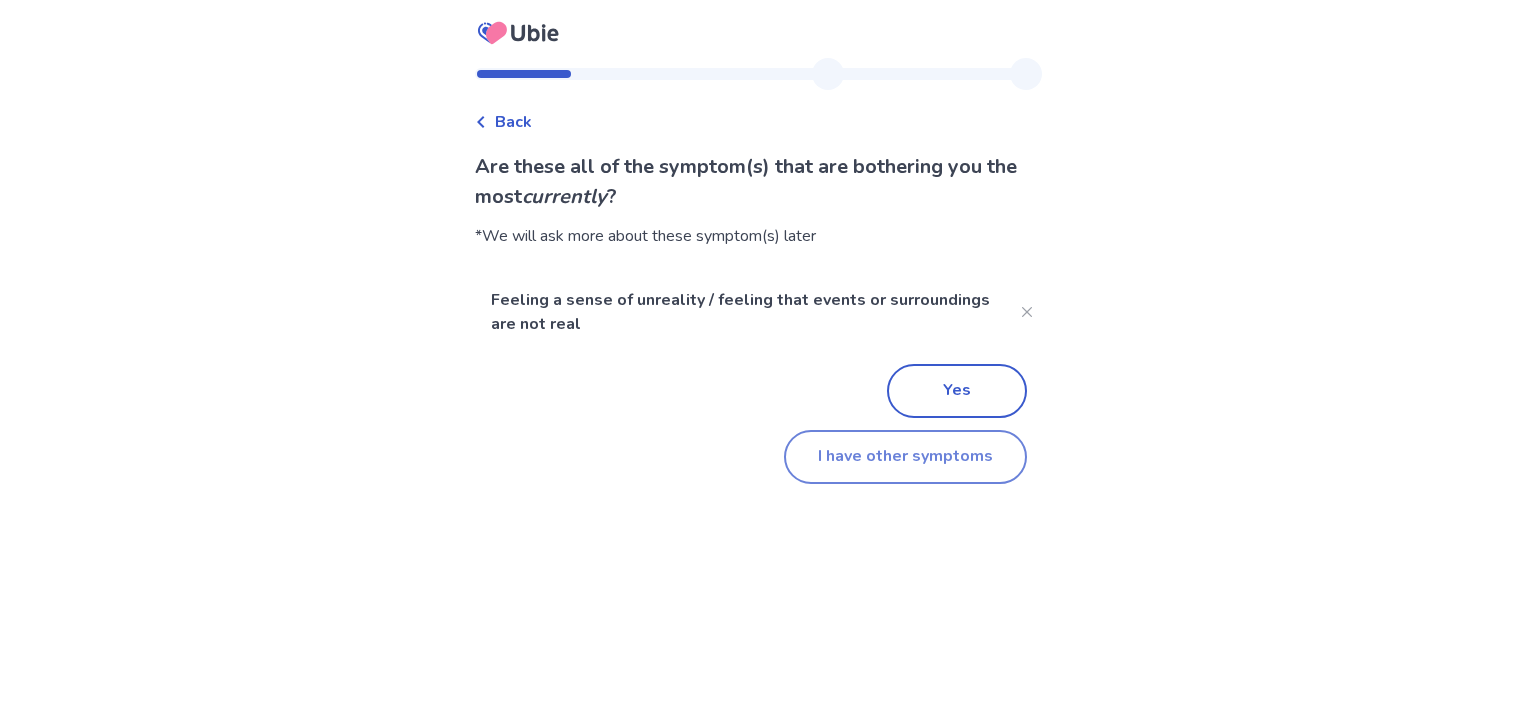 click on "I have other symptoms" 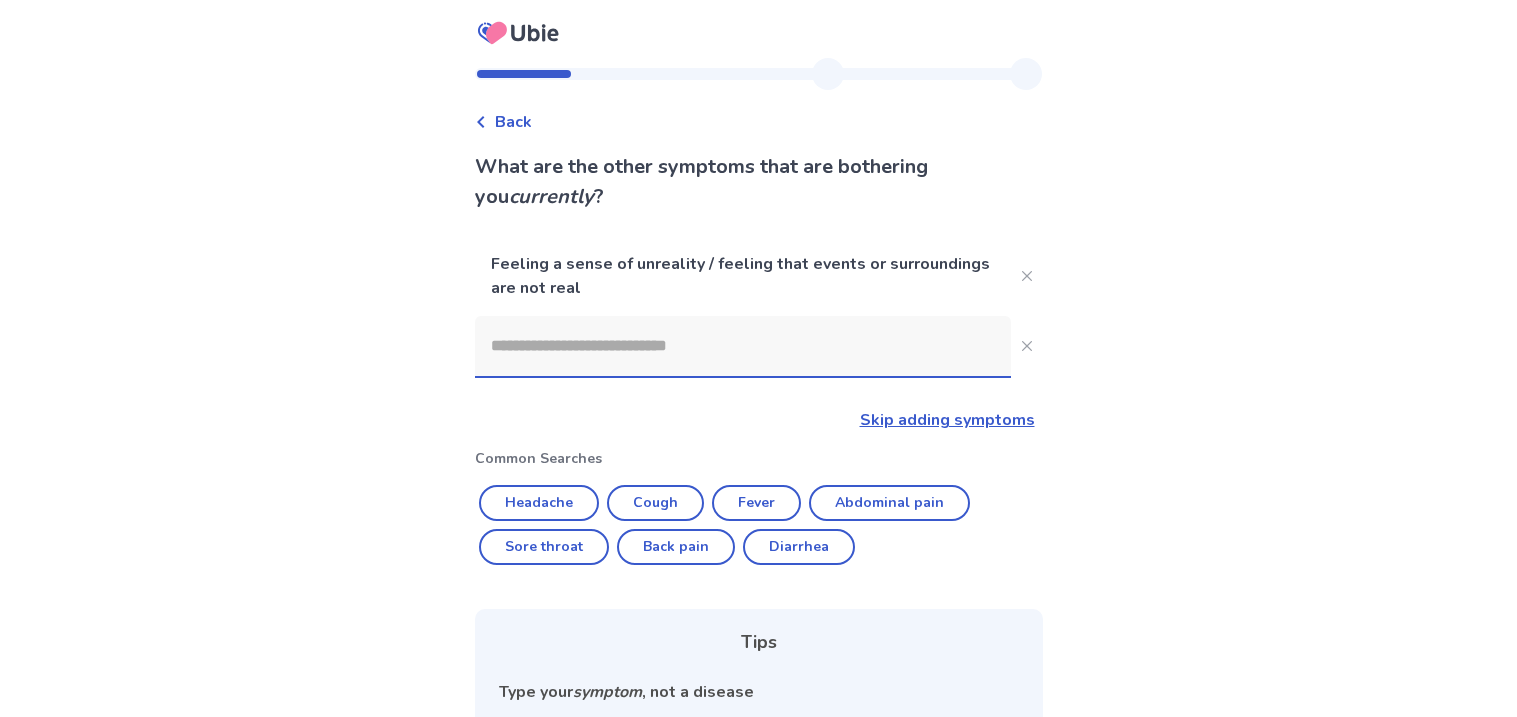 scroll, scrollTop: 15, scrollLeft: 0, axis: vertical 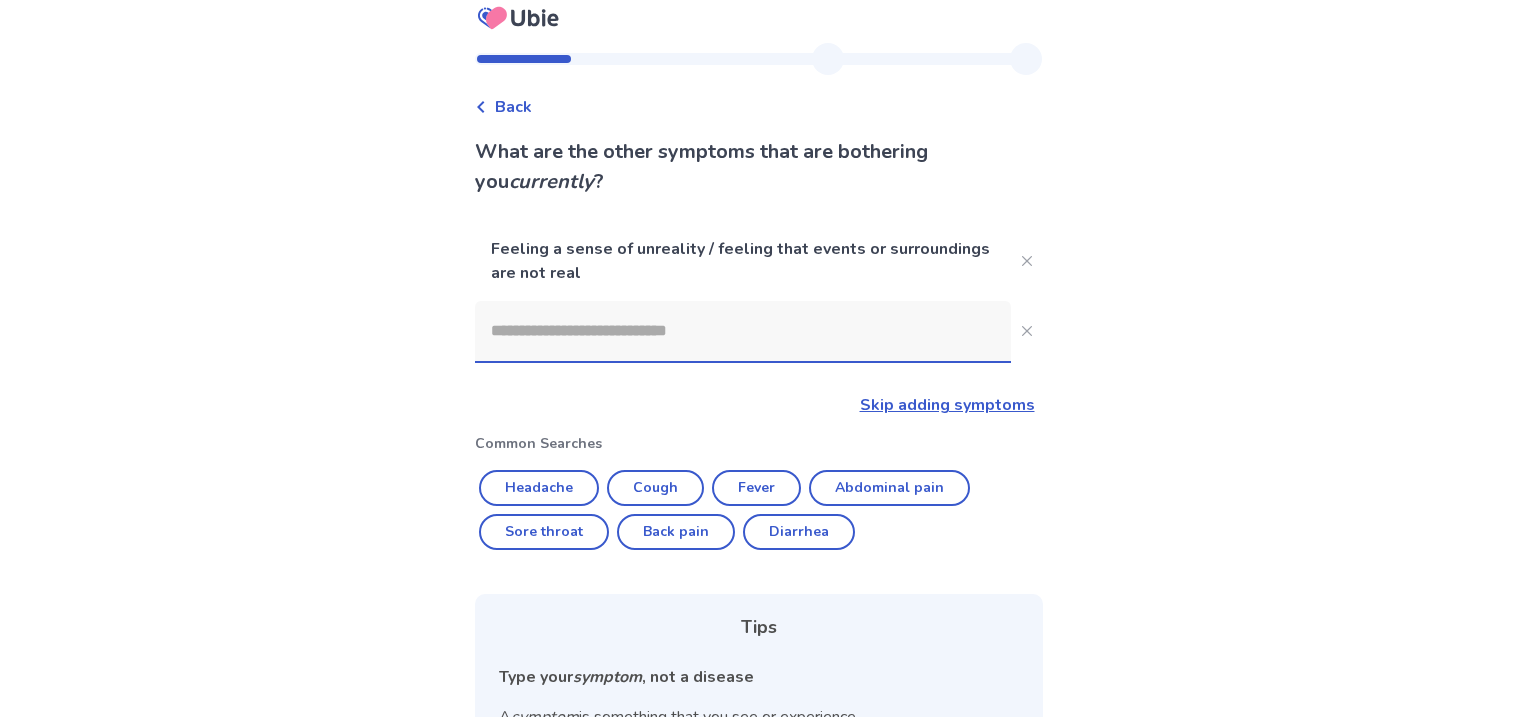 click 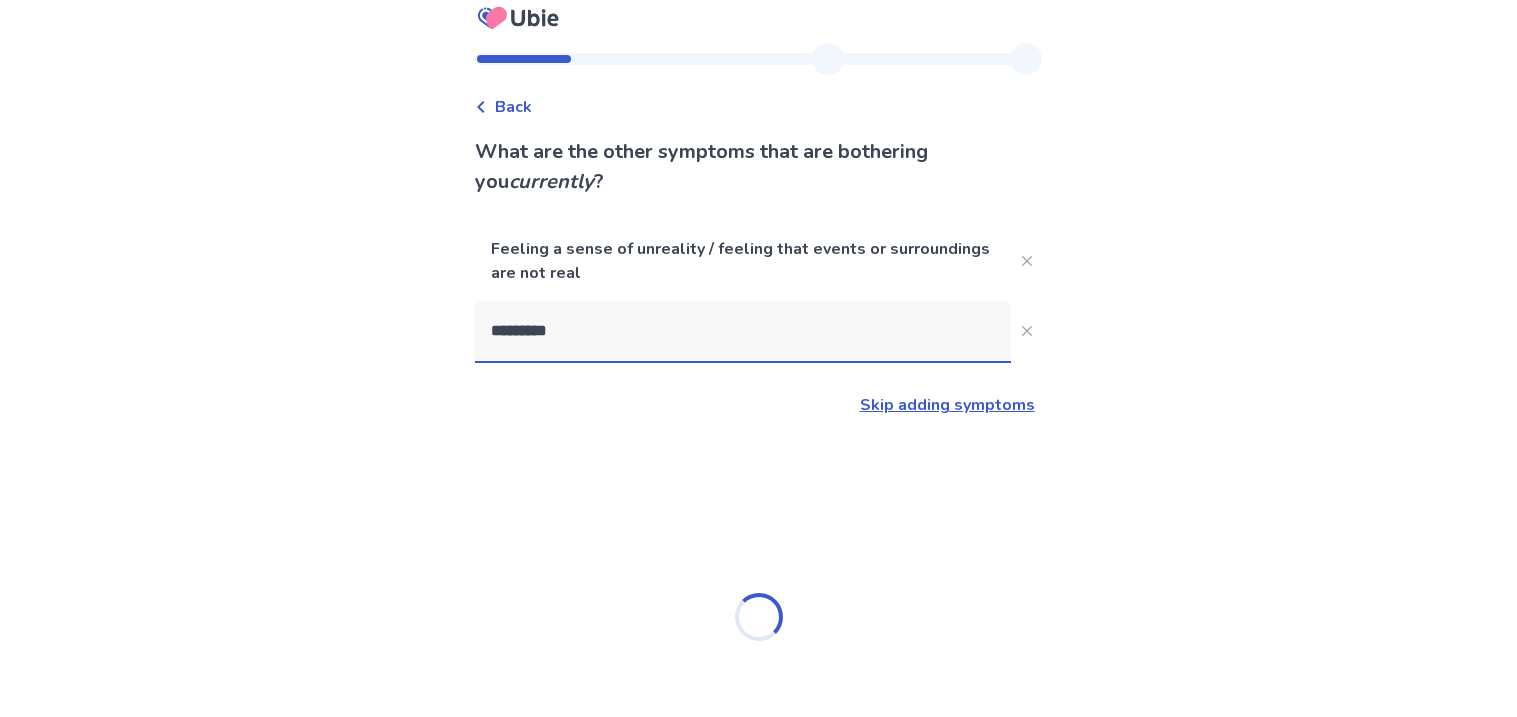 type on "**********" 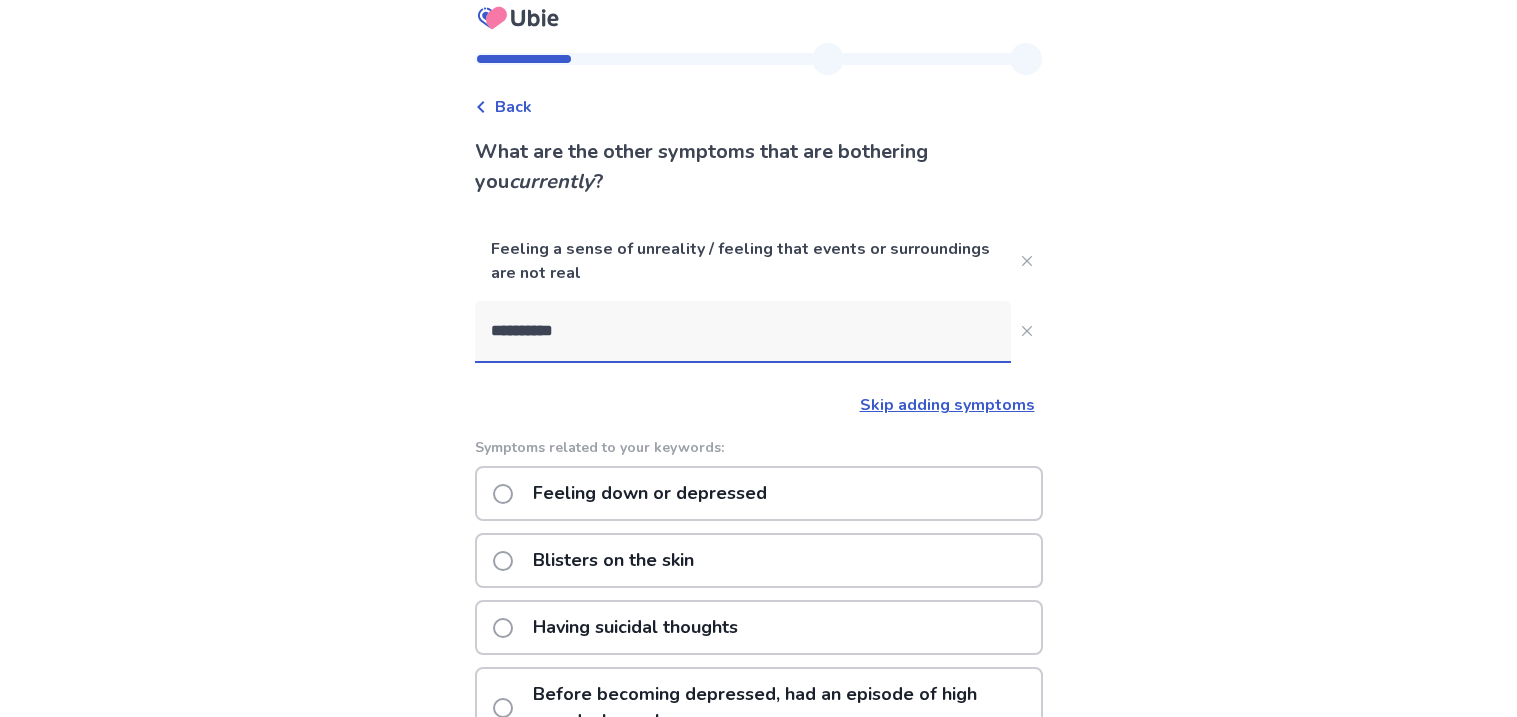 click on "Feeling down or depressed" 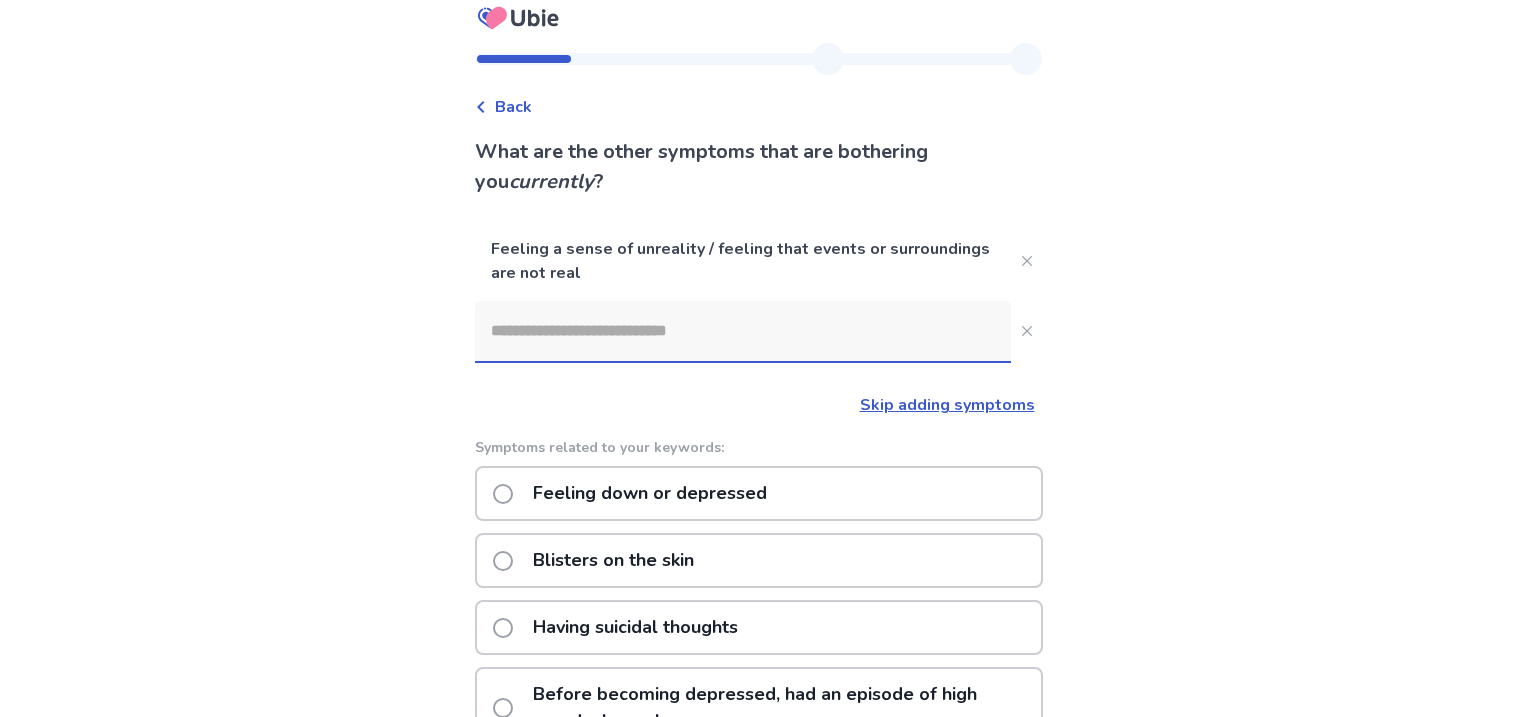 scroll, scrollTop: 0, scrollLeft: 0, axis: both 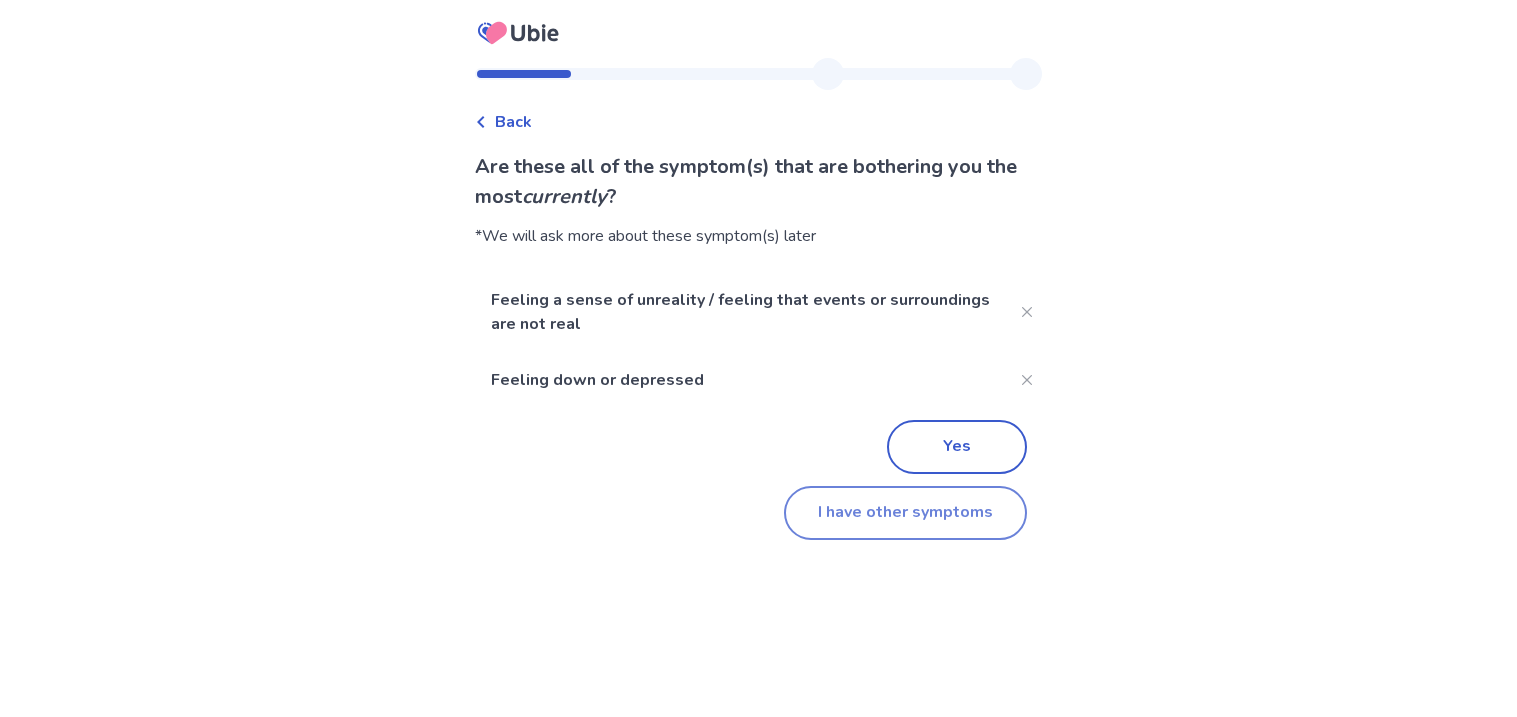 click on "I have other symptoms" 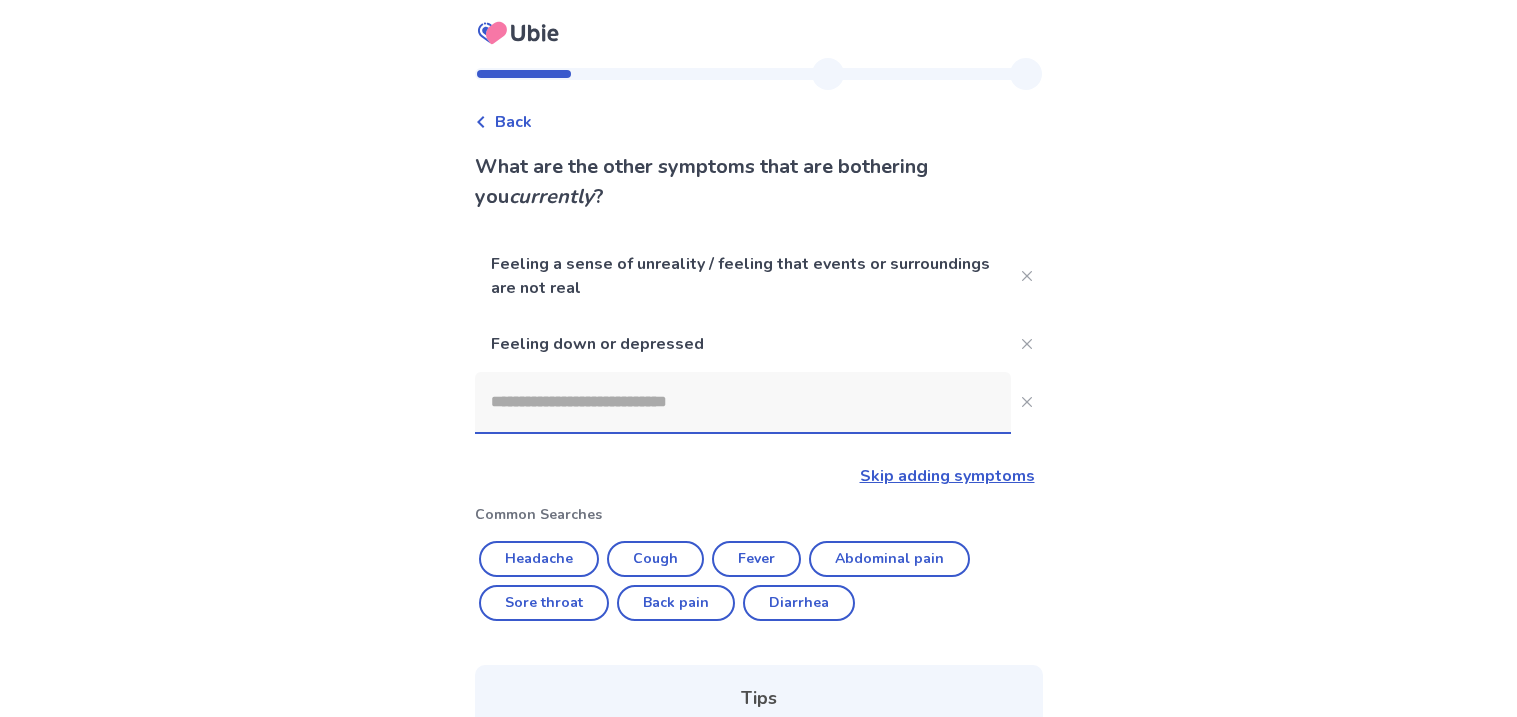 scroll, scrollTop: 15, scrollLeft: 0, axis: vertical 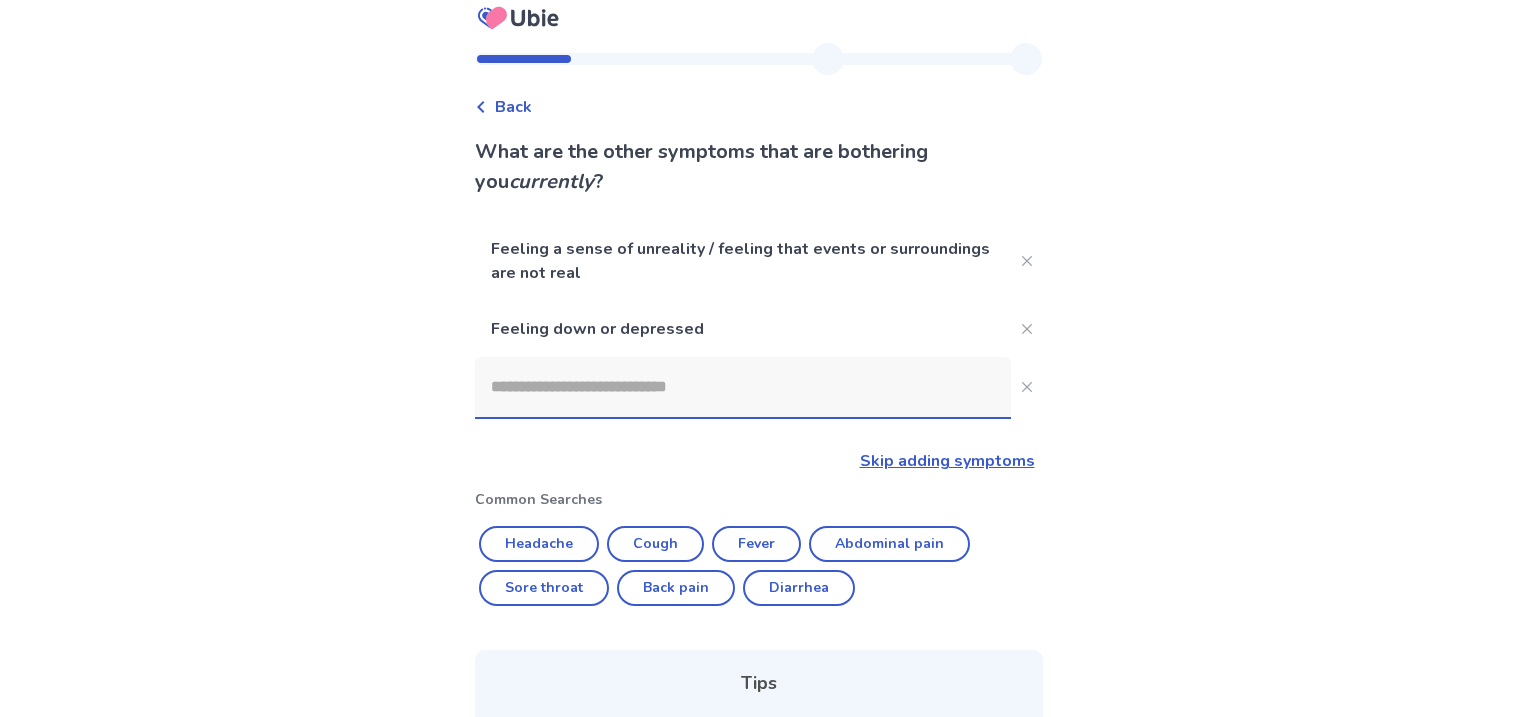 click 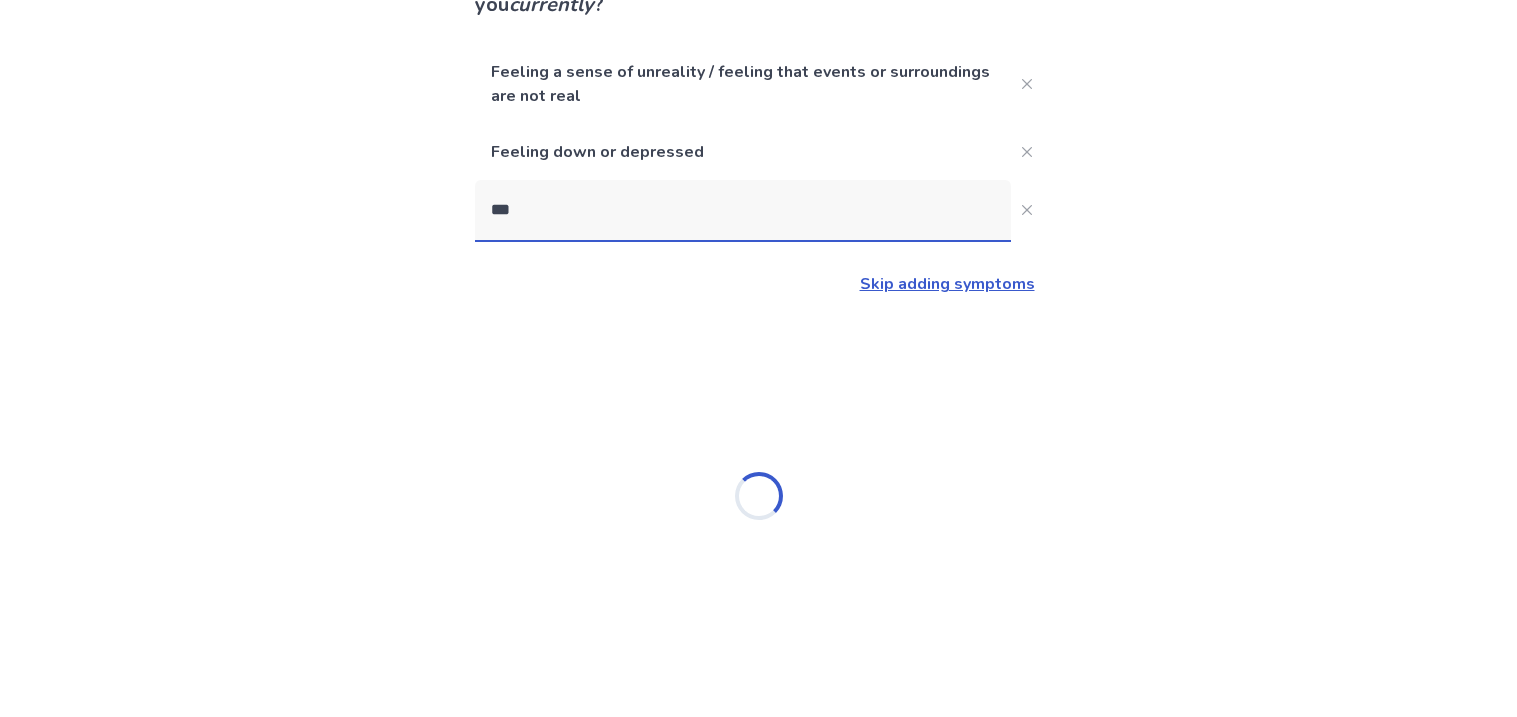 scroll, scrollTop: 0, scrollLeft: 0, axis: both 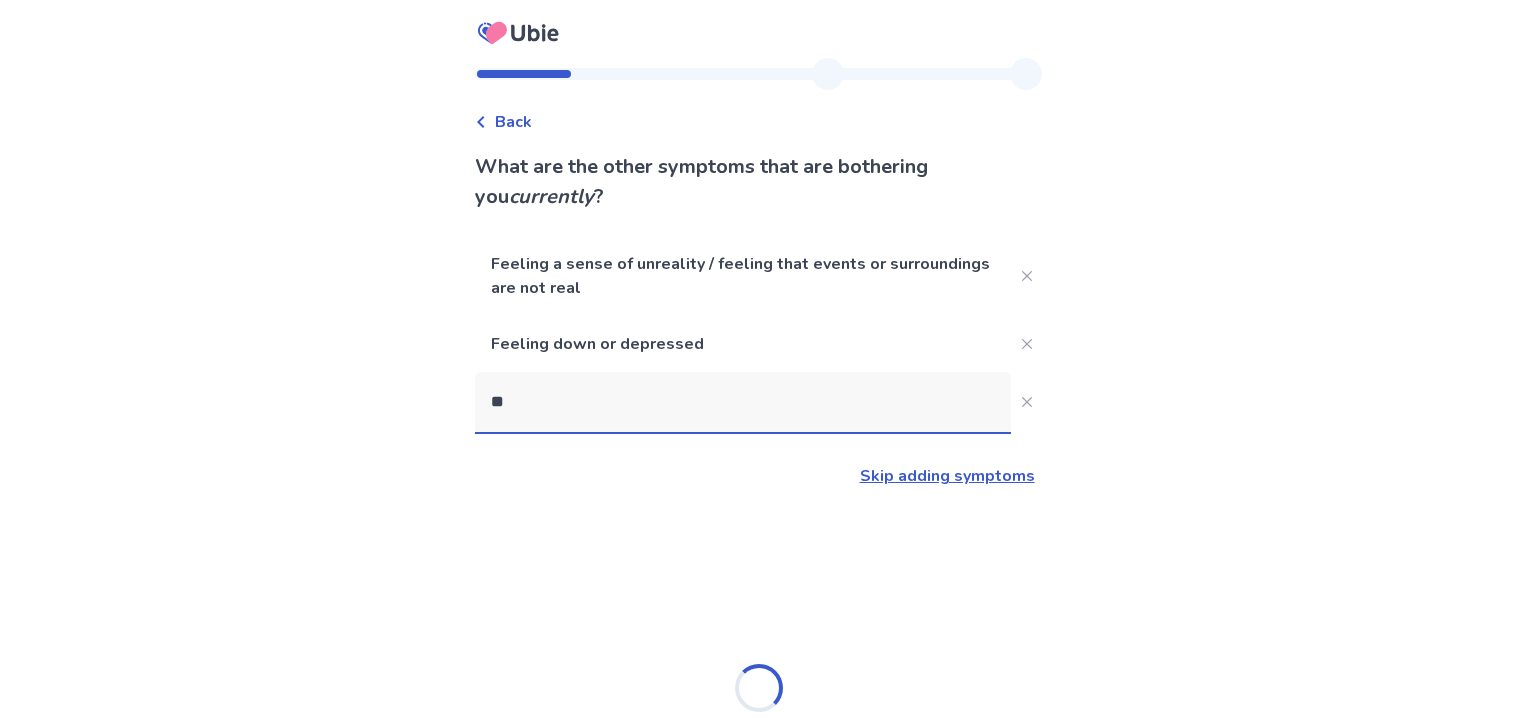 type on "*" 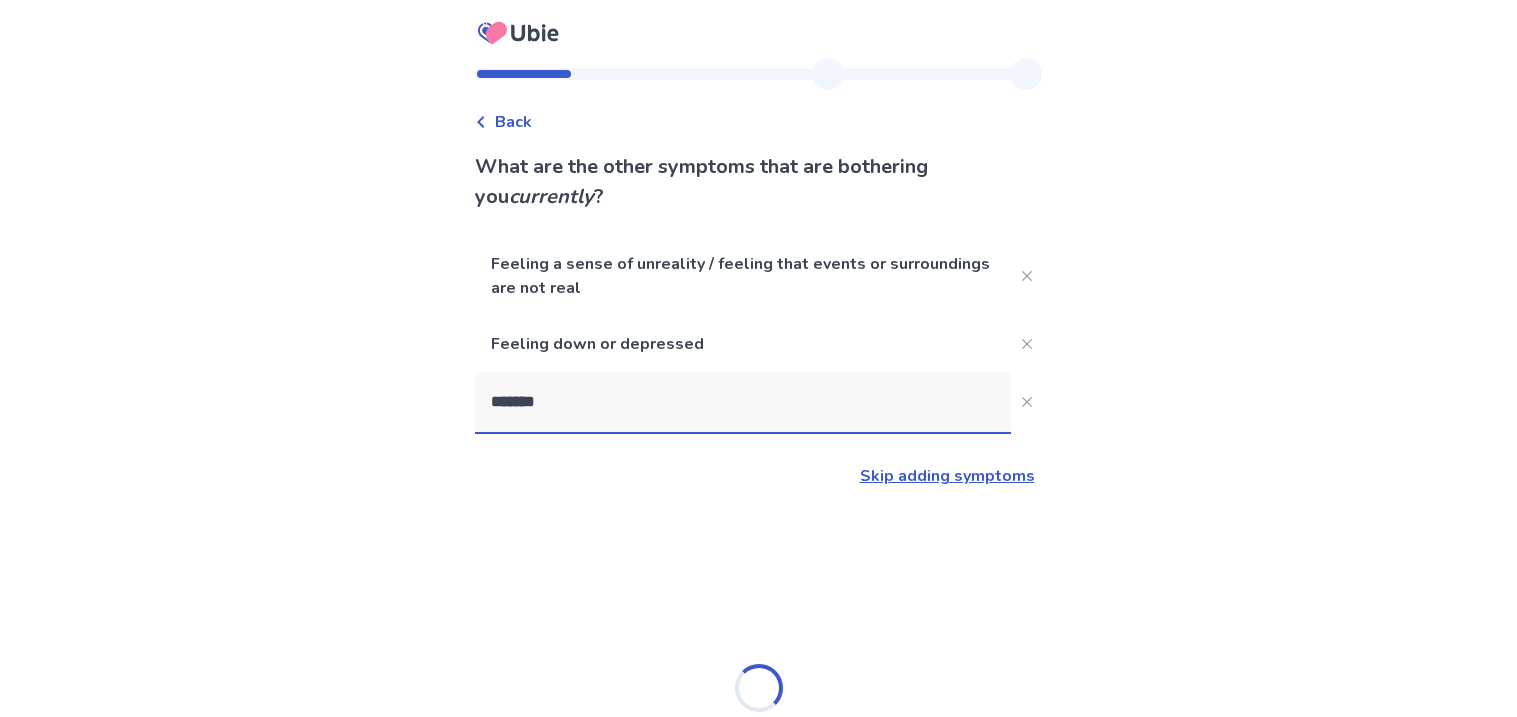 type on "********" 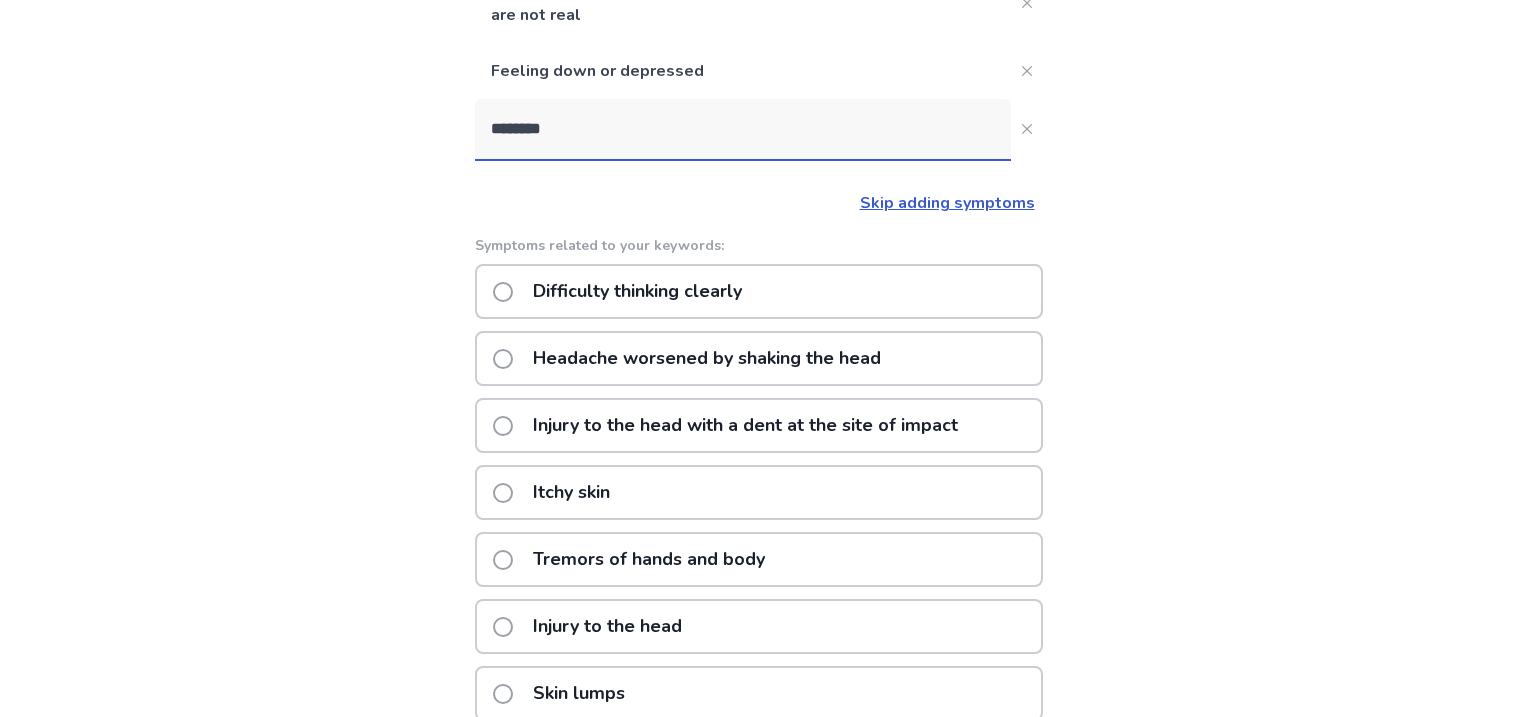 scroll, scrollTop: 277, scrollLeft: 0, axis: vertical 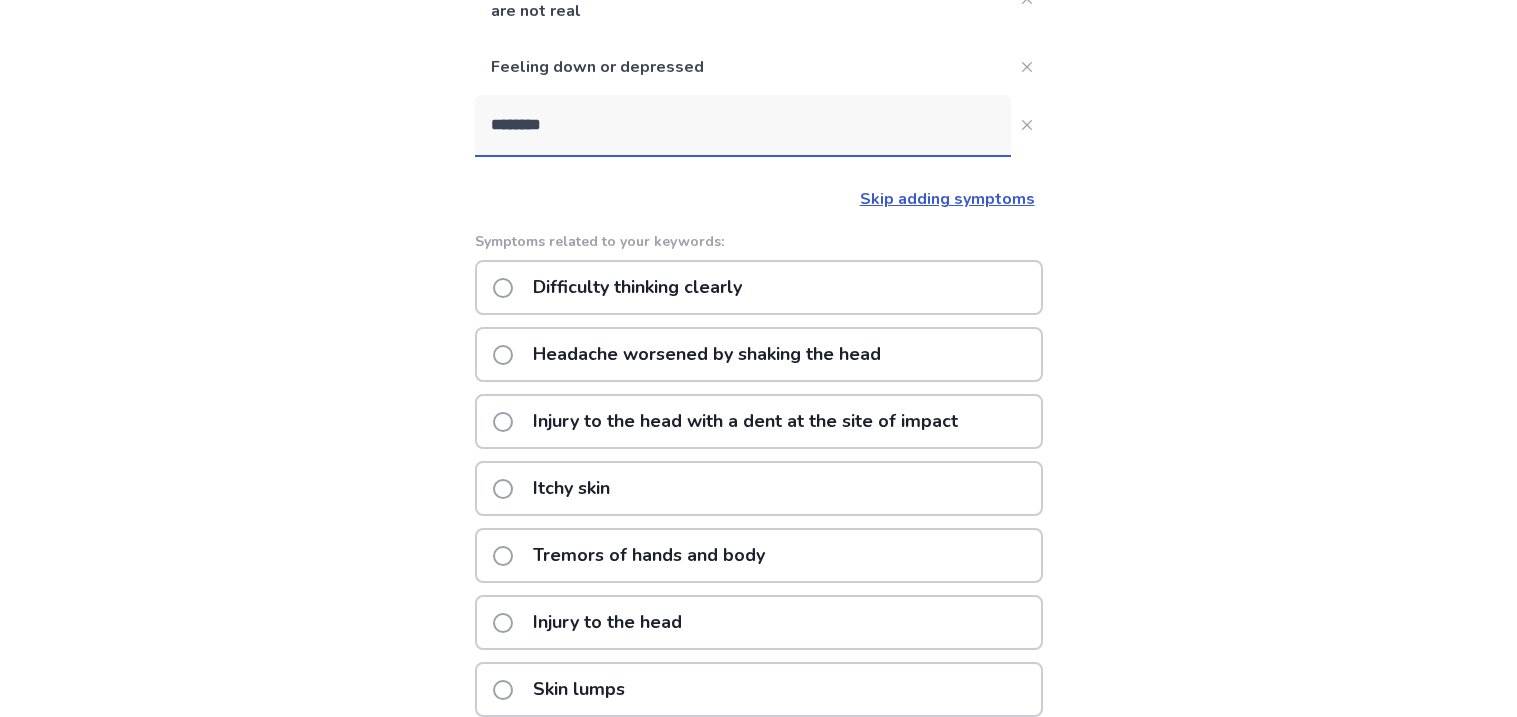 click on "Difficulty thinking clearly" 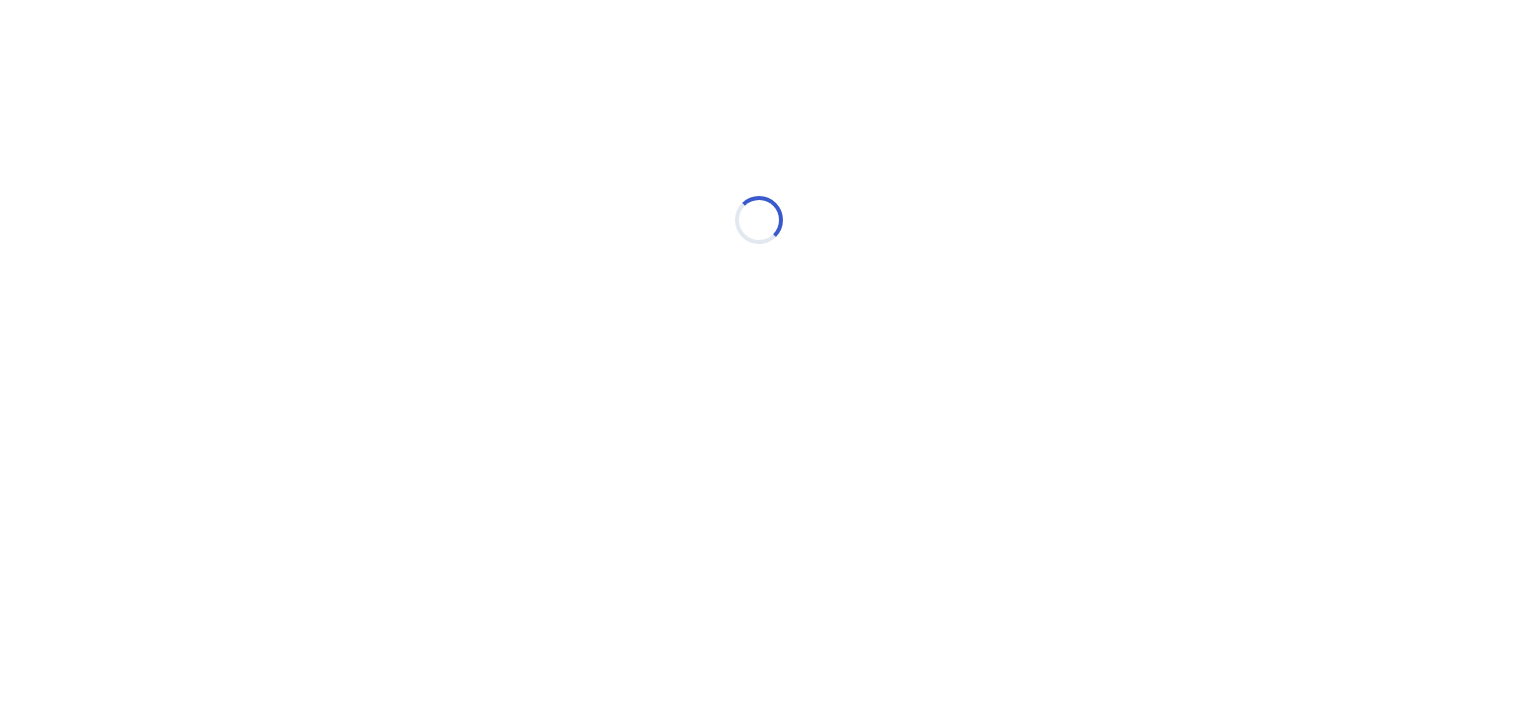 scroll, scrollTop: 0, scrollLeft: 0, axis: both 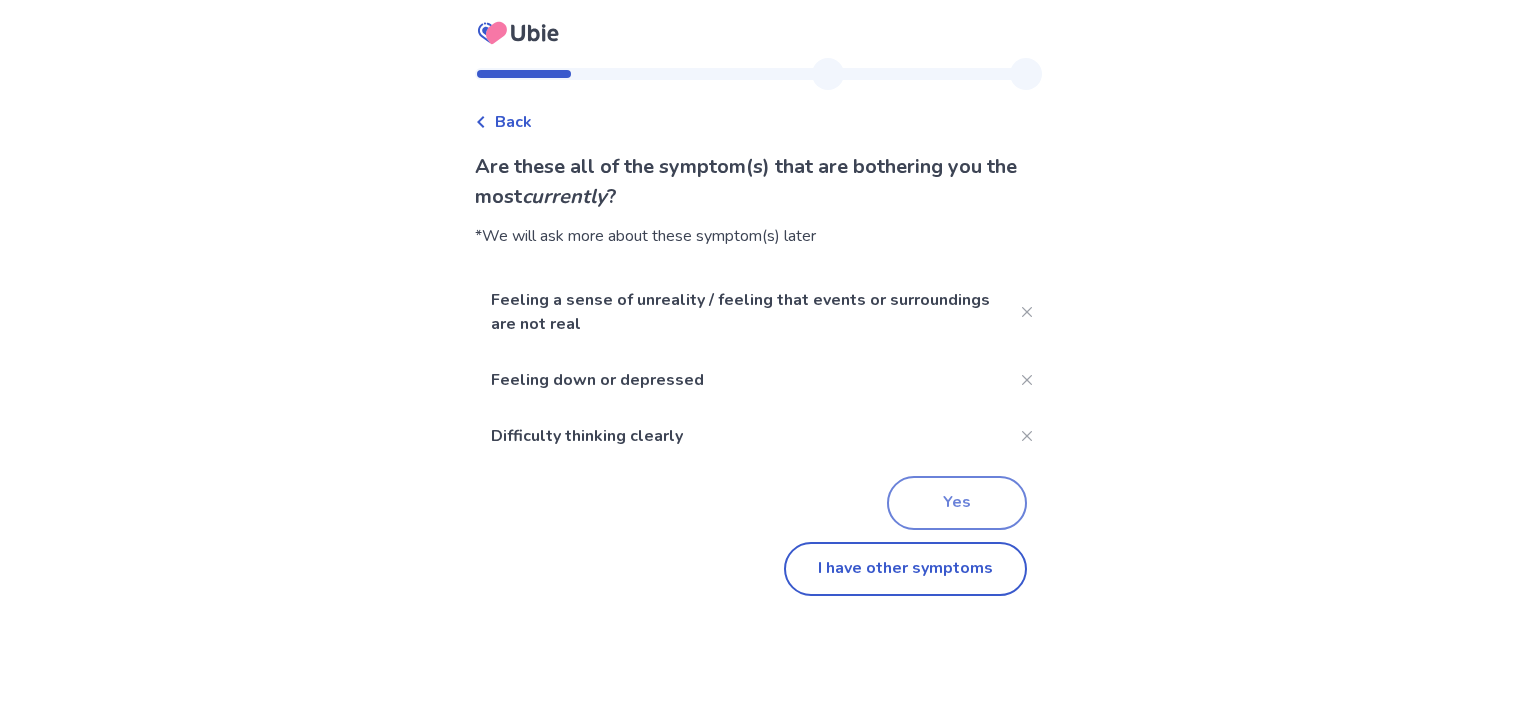 click on "Yes" 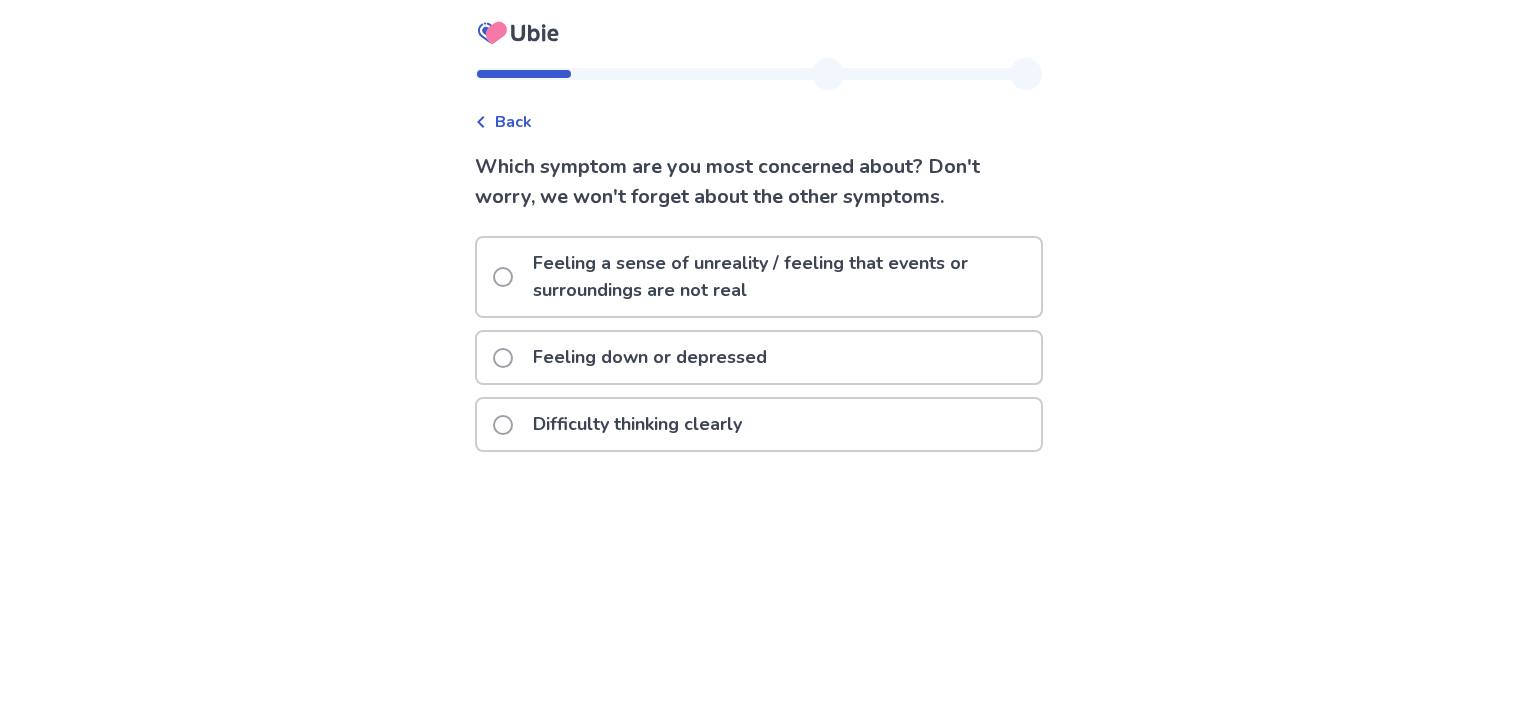 click on "Feeling a sense of unreality / feeling that events or surroundings are not real" 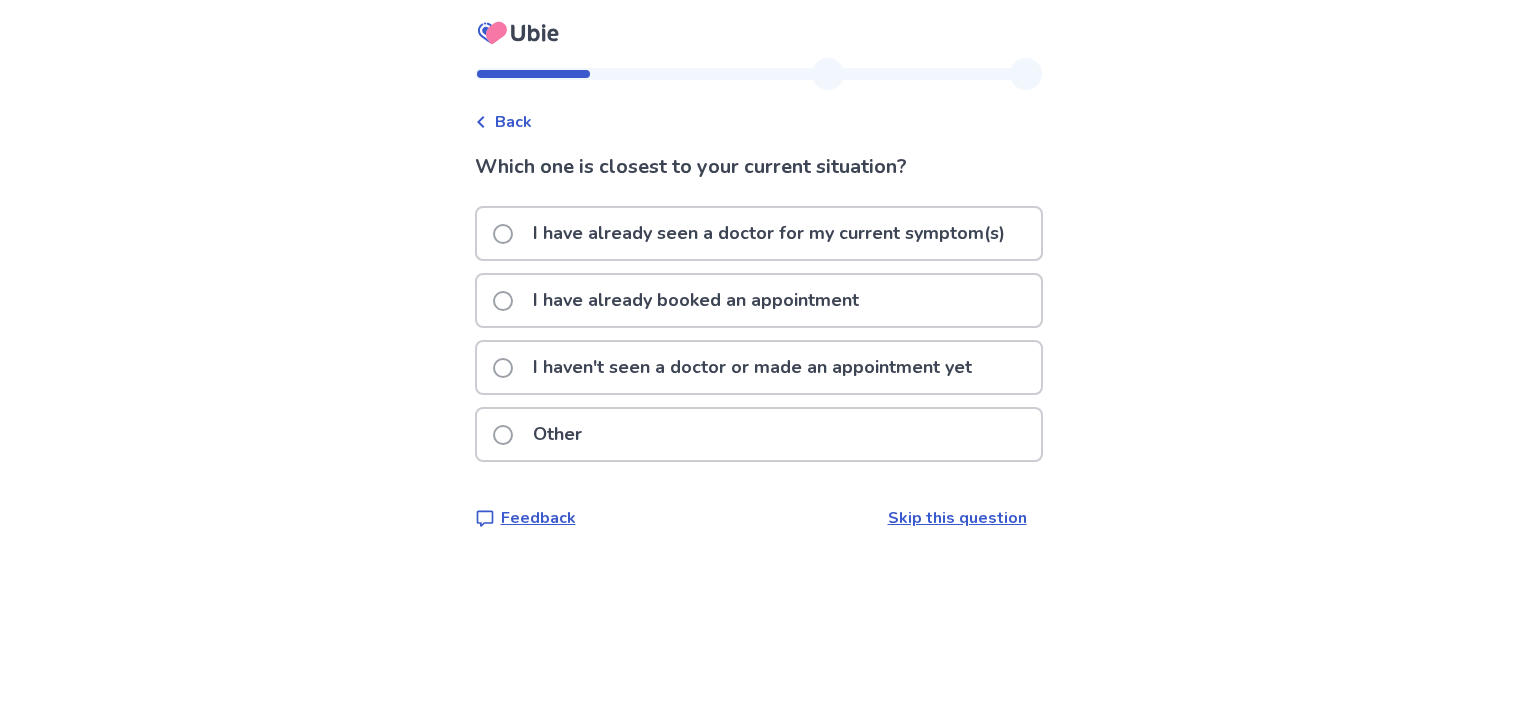 click on "I haven't seen a doctor or made an appointment yet" at bounding box center [752, 367] 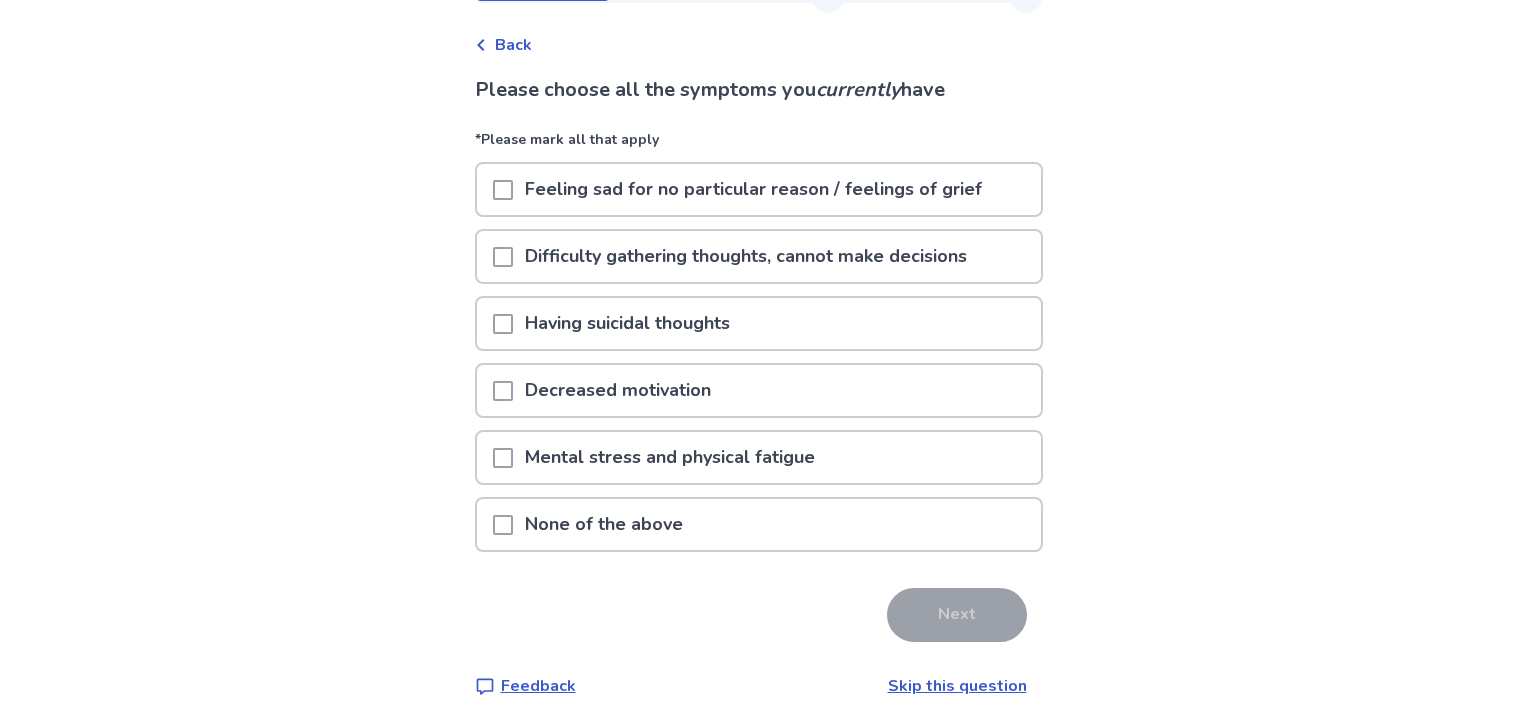 scroll, scrollTop: 75, scrollLeft: 0, axis: vertical 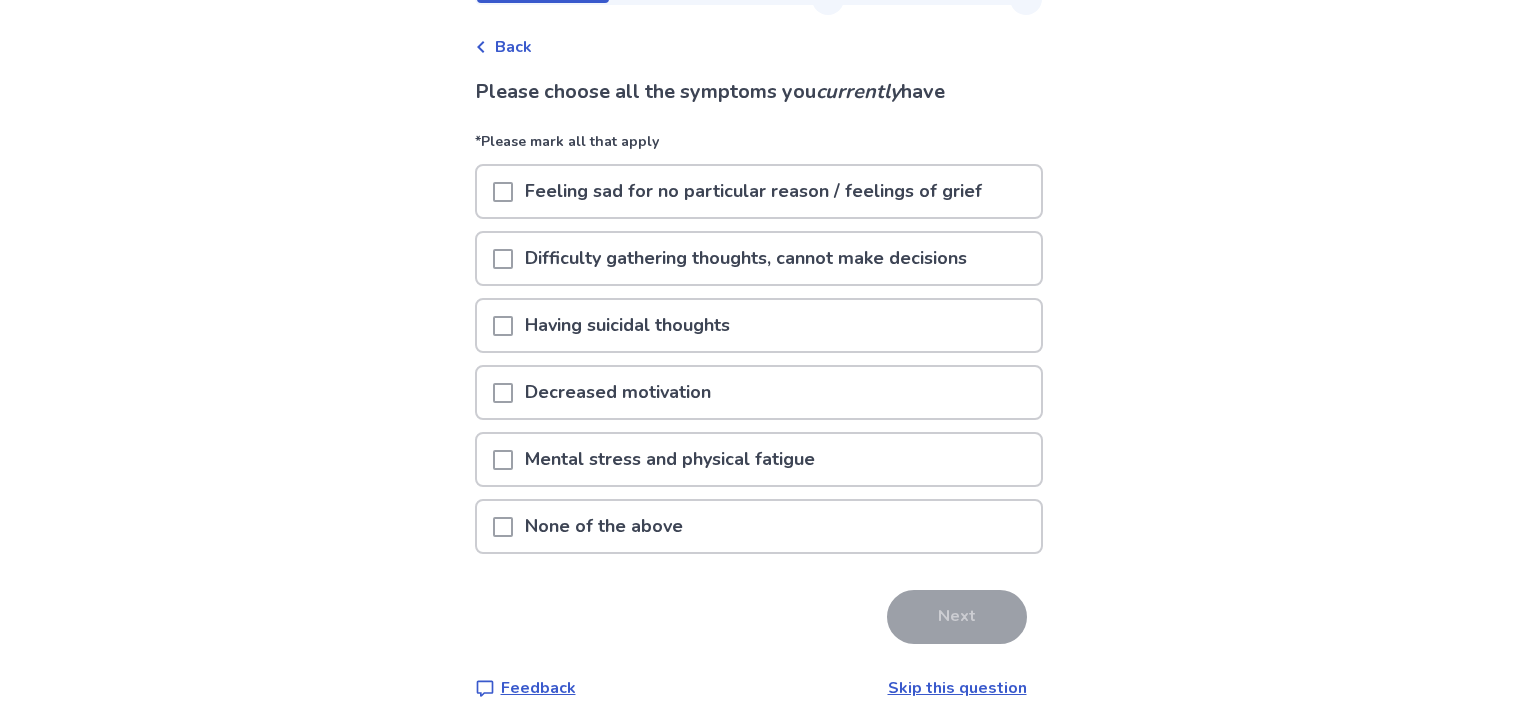 click at bounding box center [503, 192] 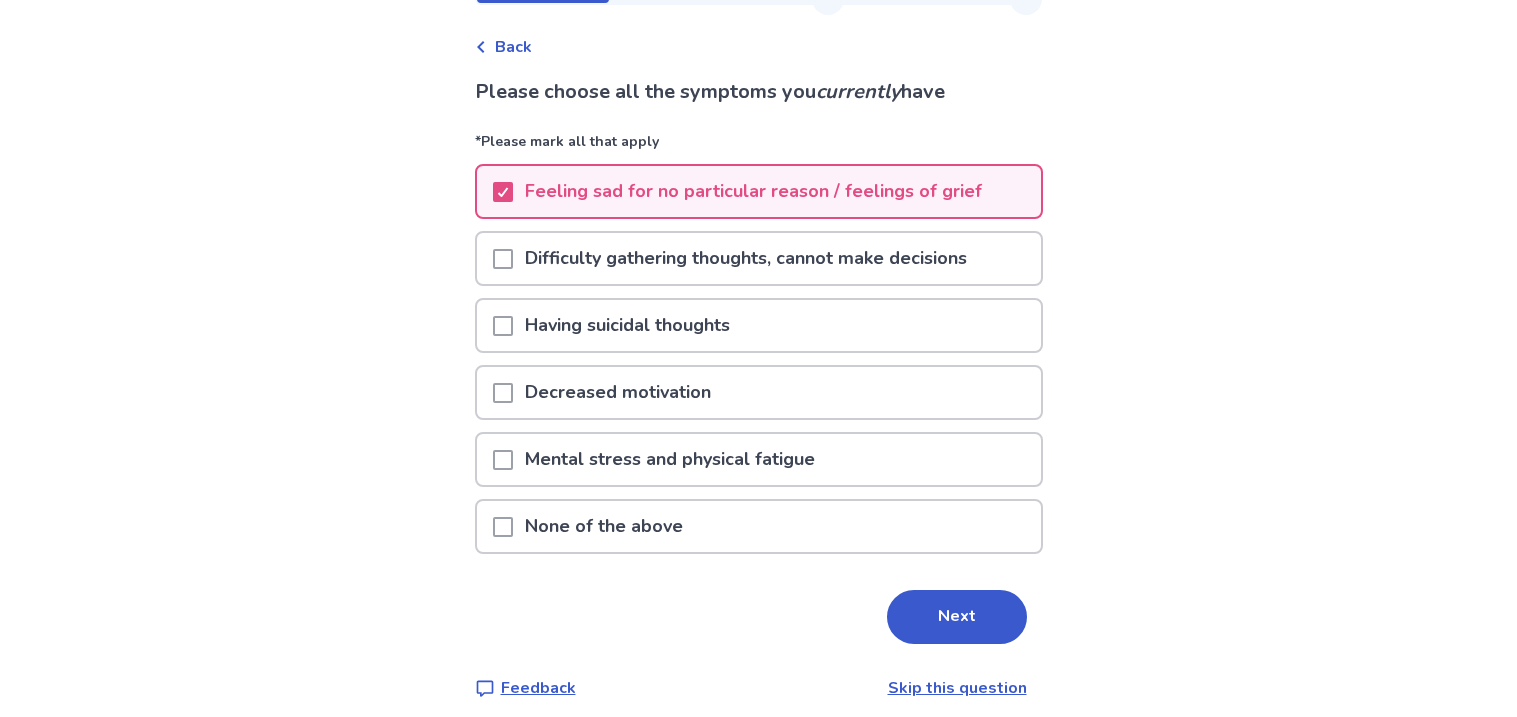 click at bounding box center [503, 259] 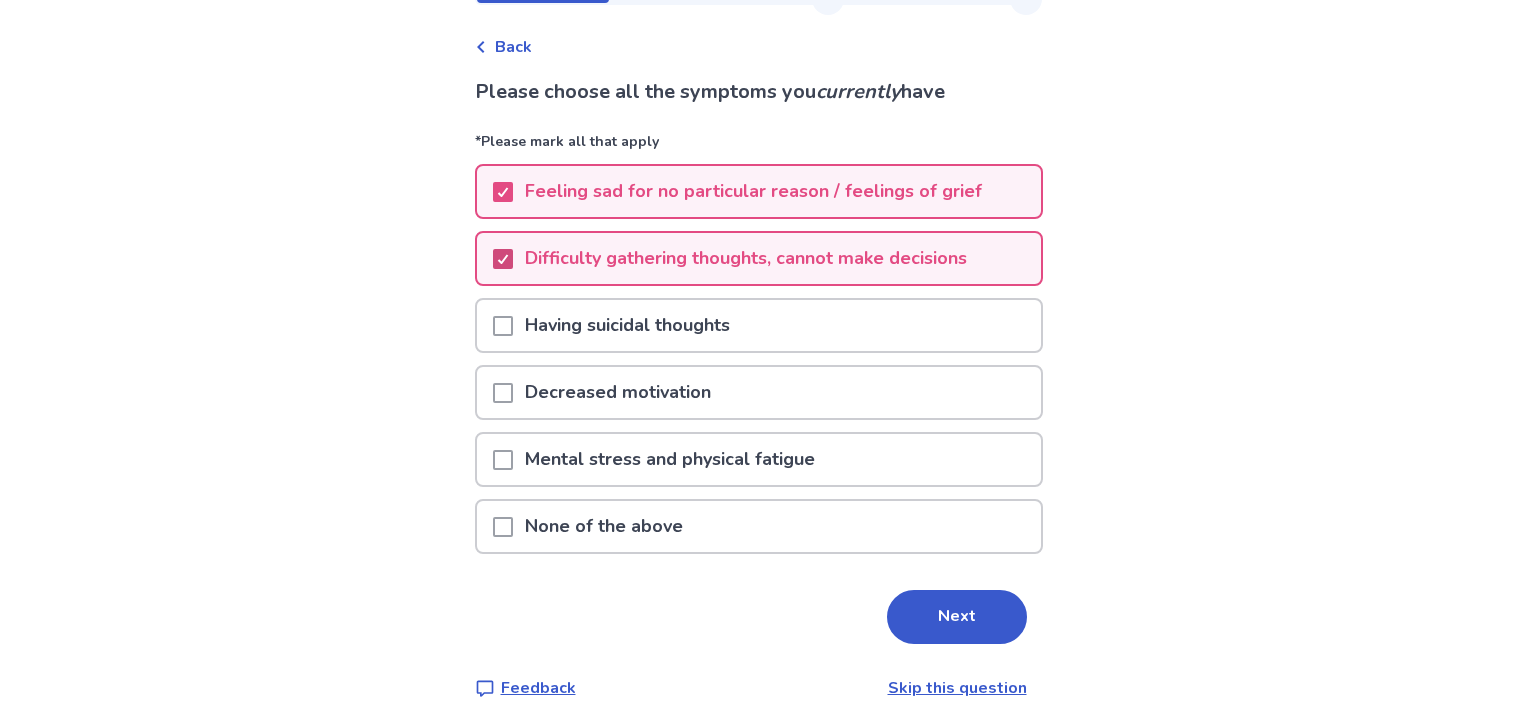 click at bounding box center [503, 259] 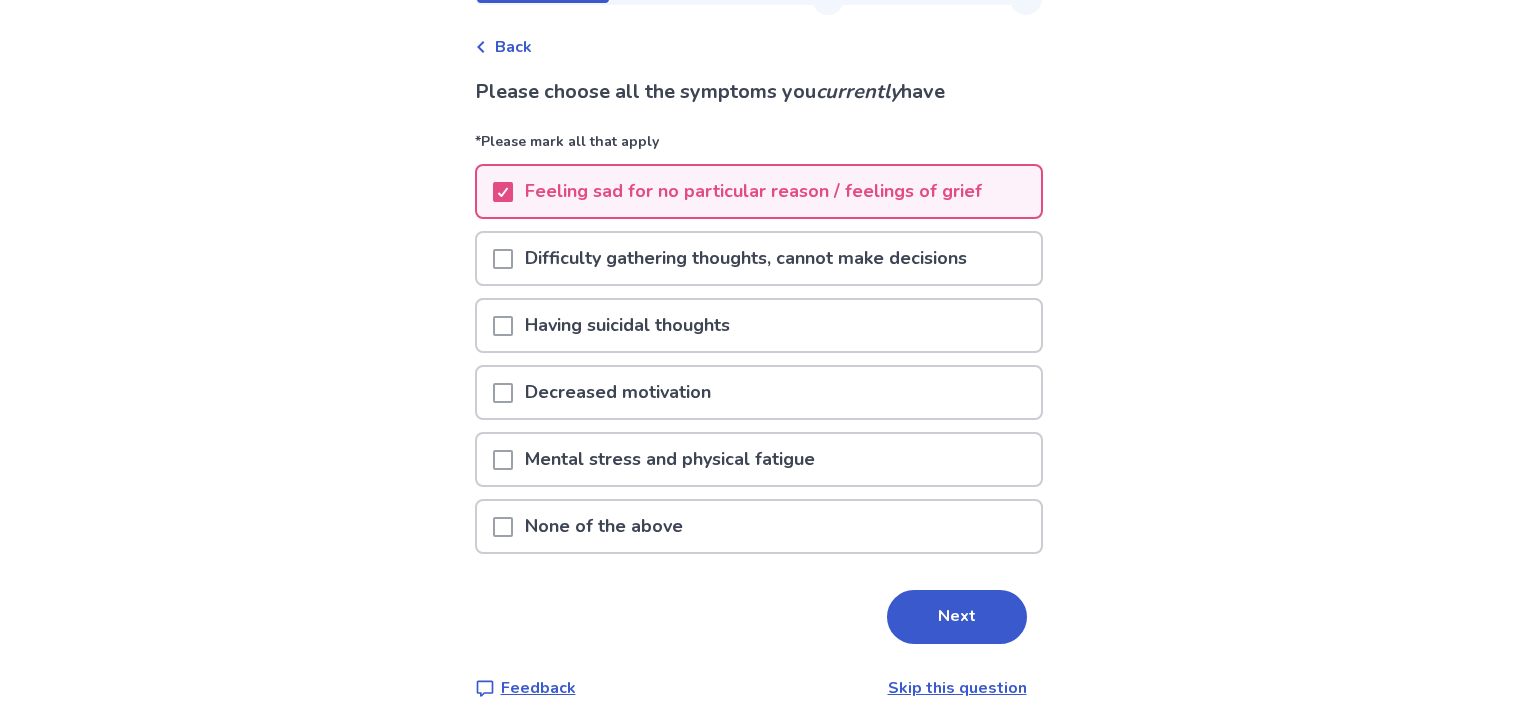 click at bounding box center (503, 326) 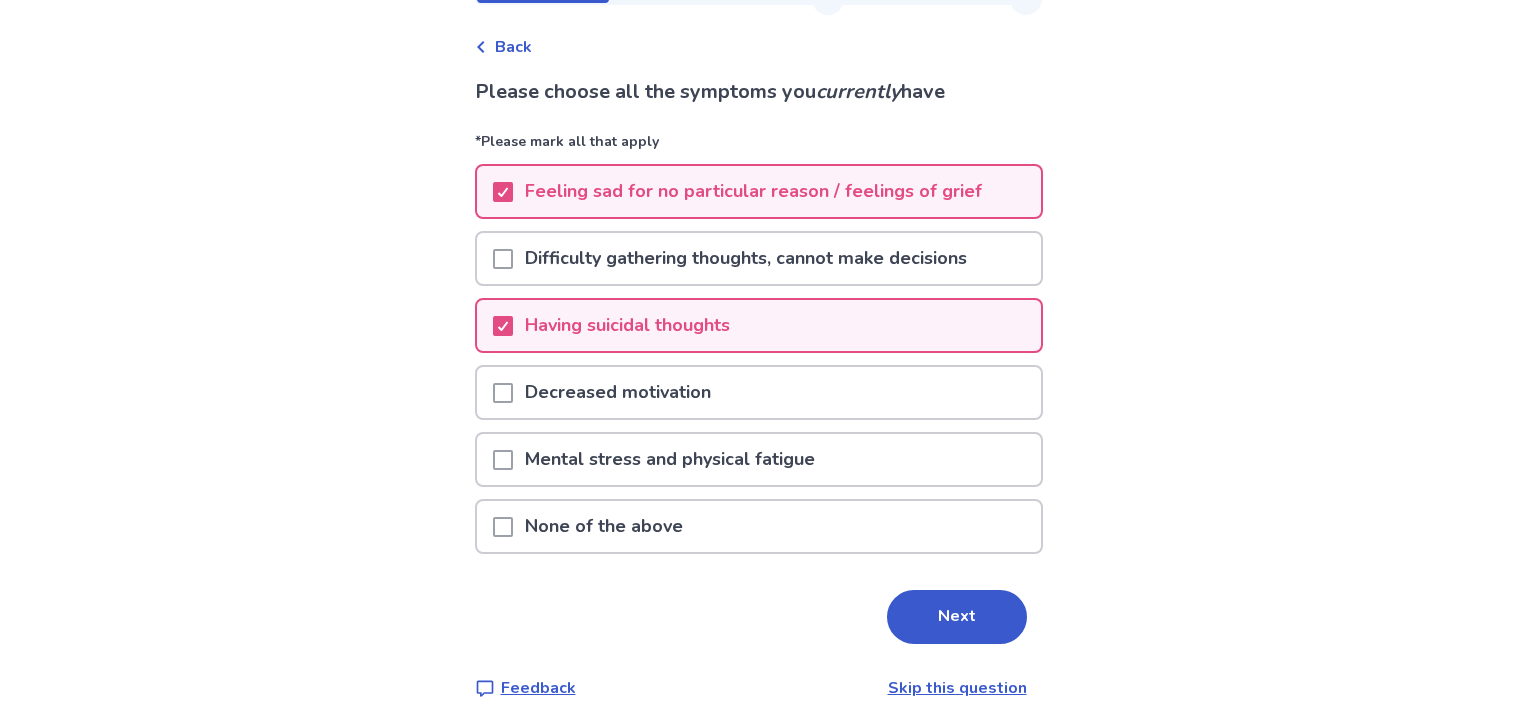 click at bounding box center [503, 393] 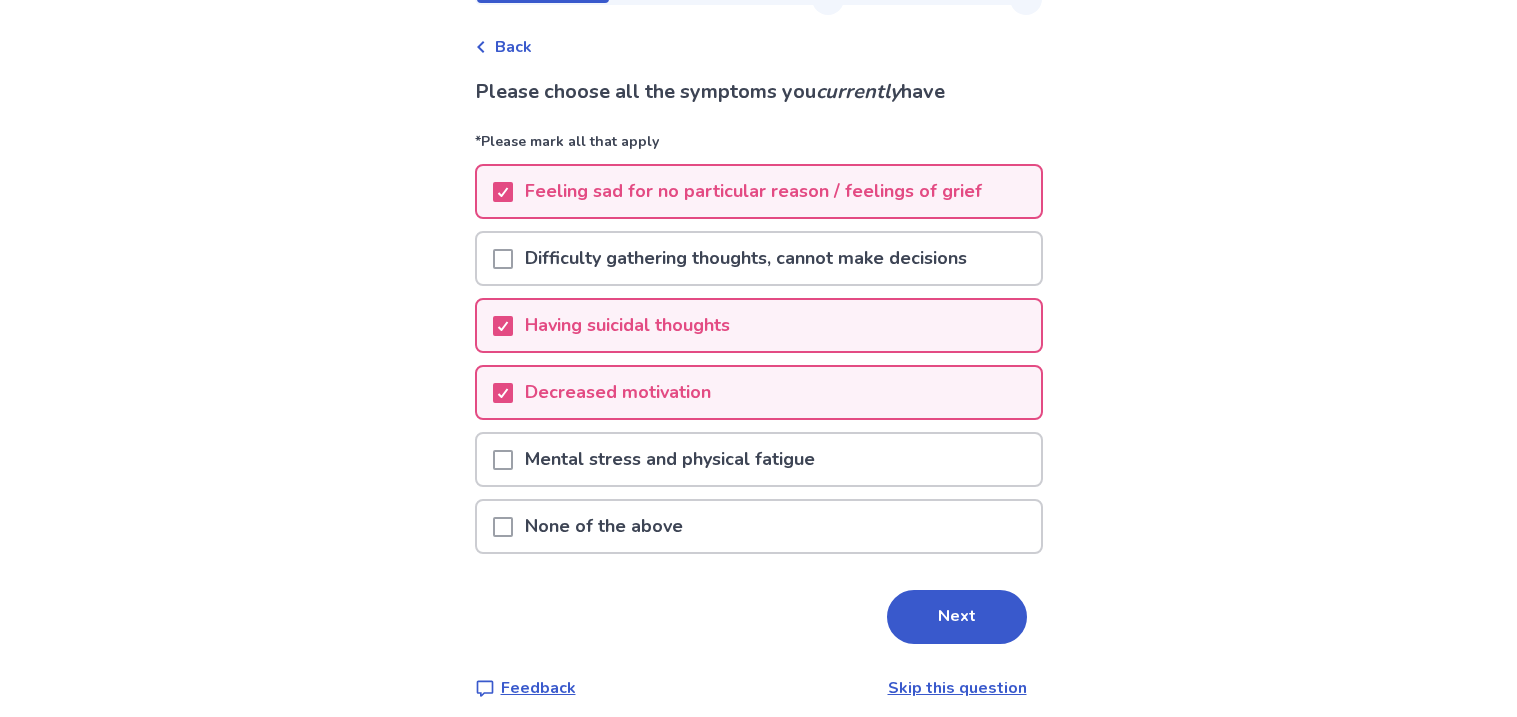 click at bounding box center [503, 460] 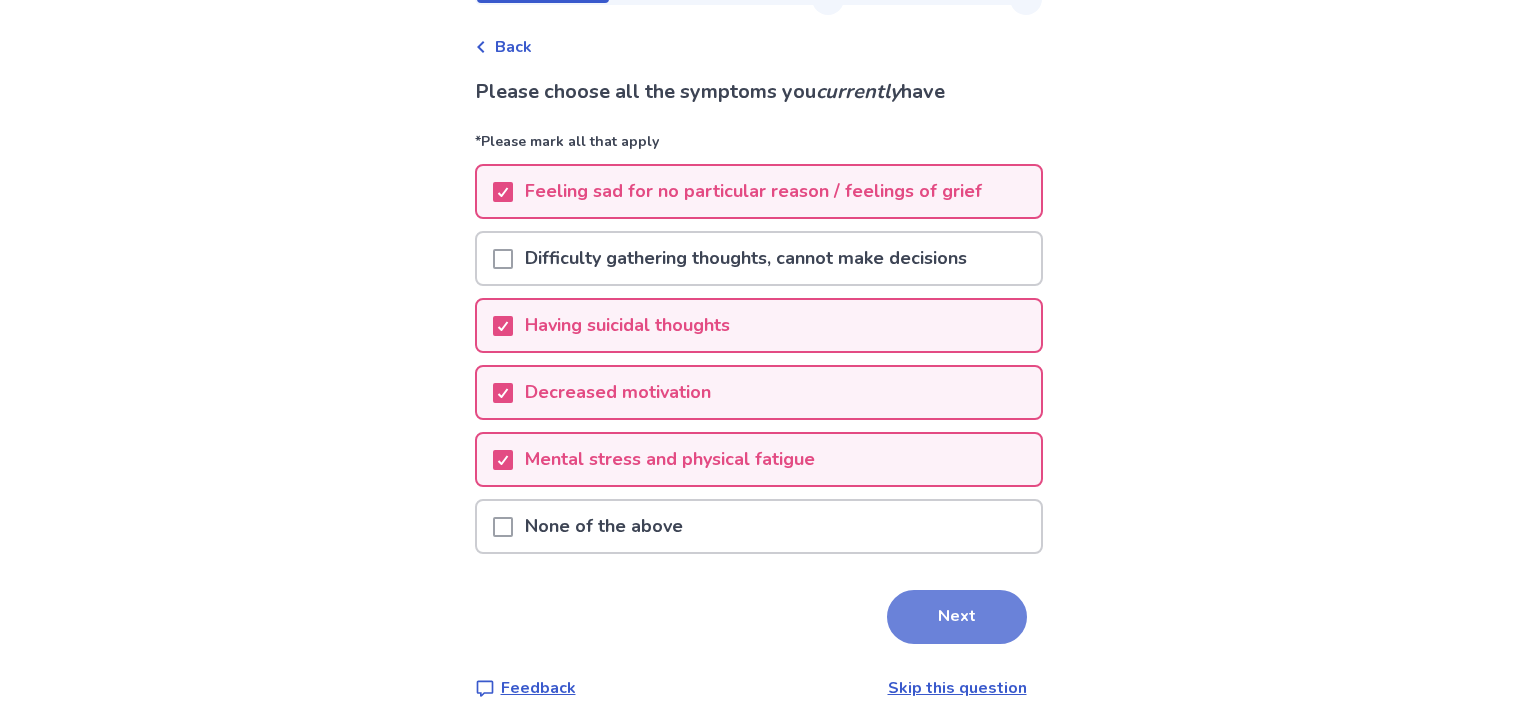 click on "Next" at bounding box center (957, 617) 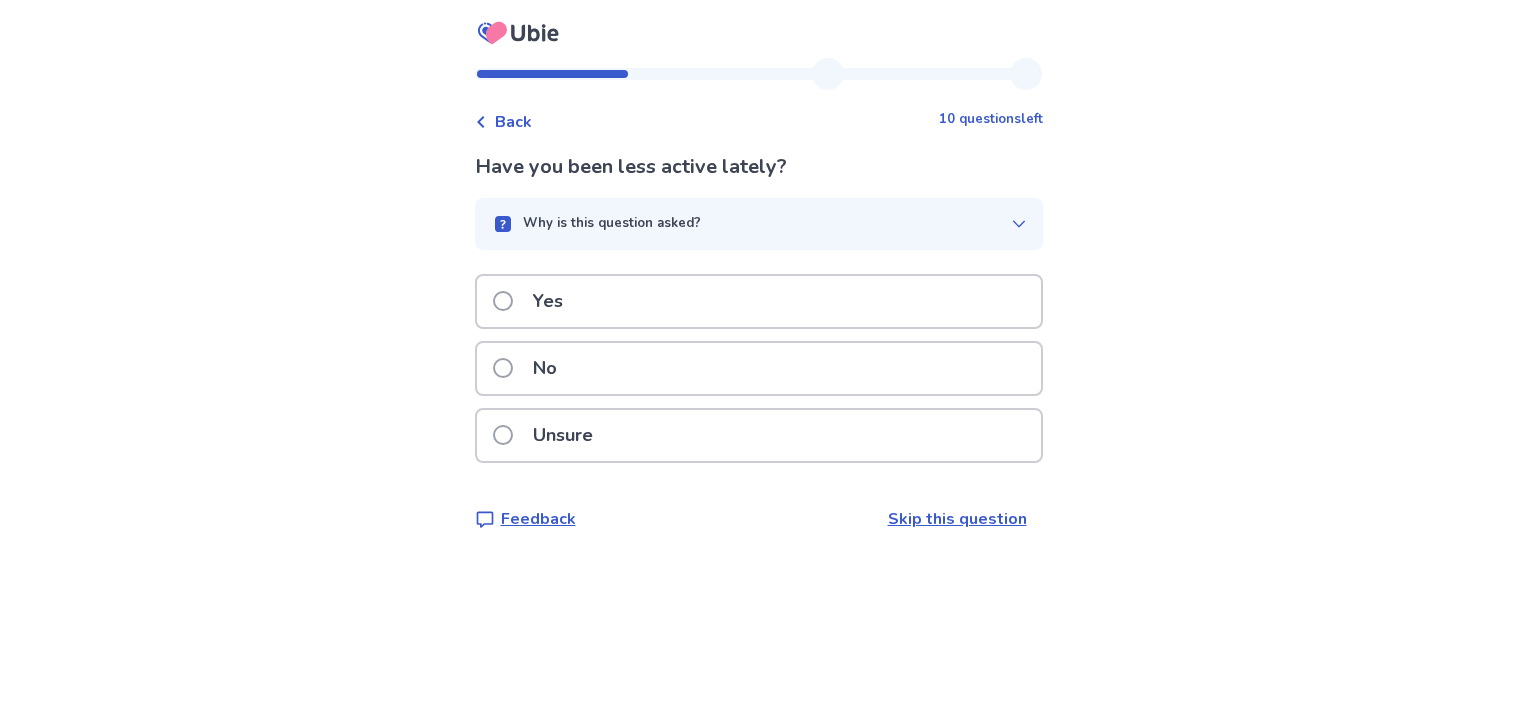 click on "Yes" at bounding box center [759, 301] 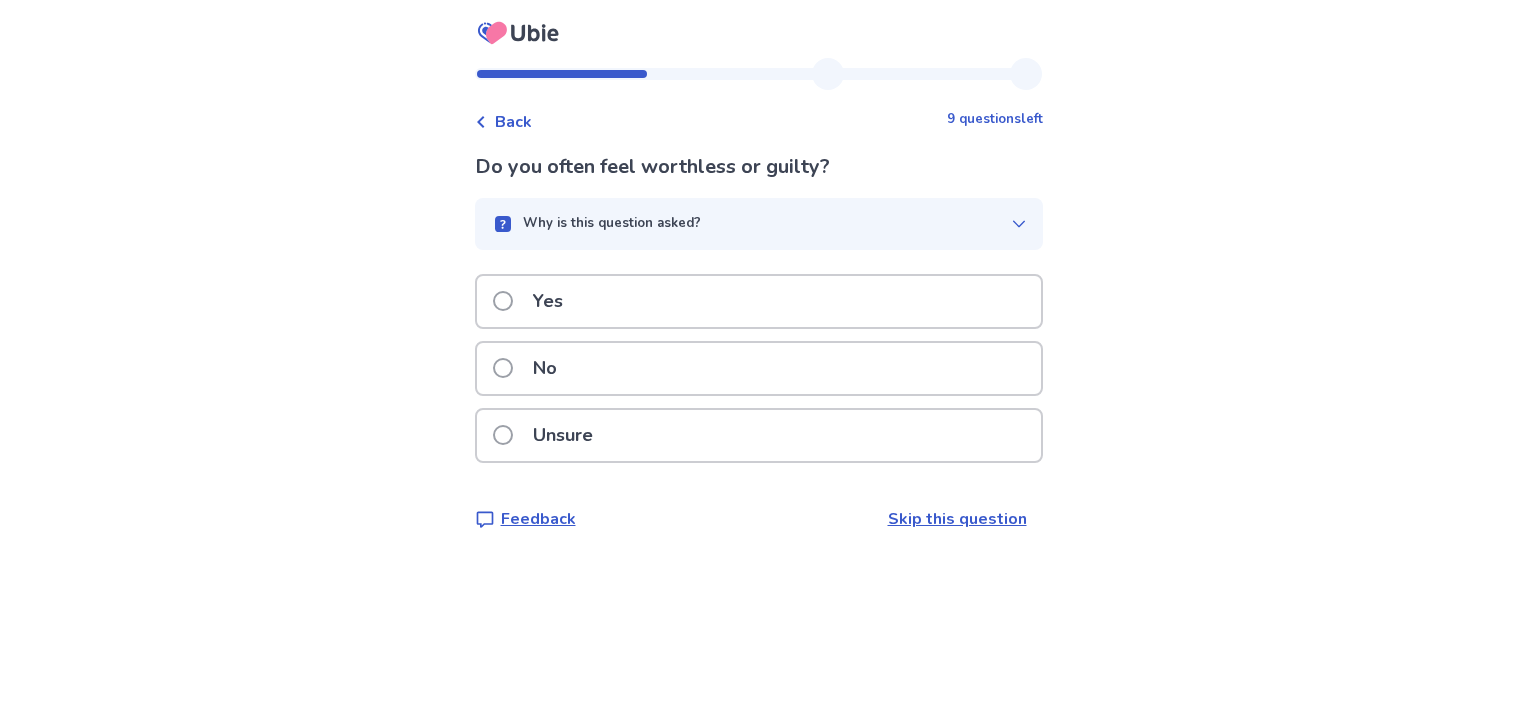 click on "Yes" at bounding box center [759, 301] 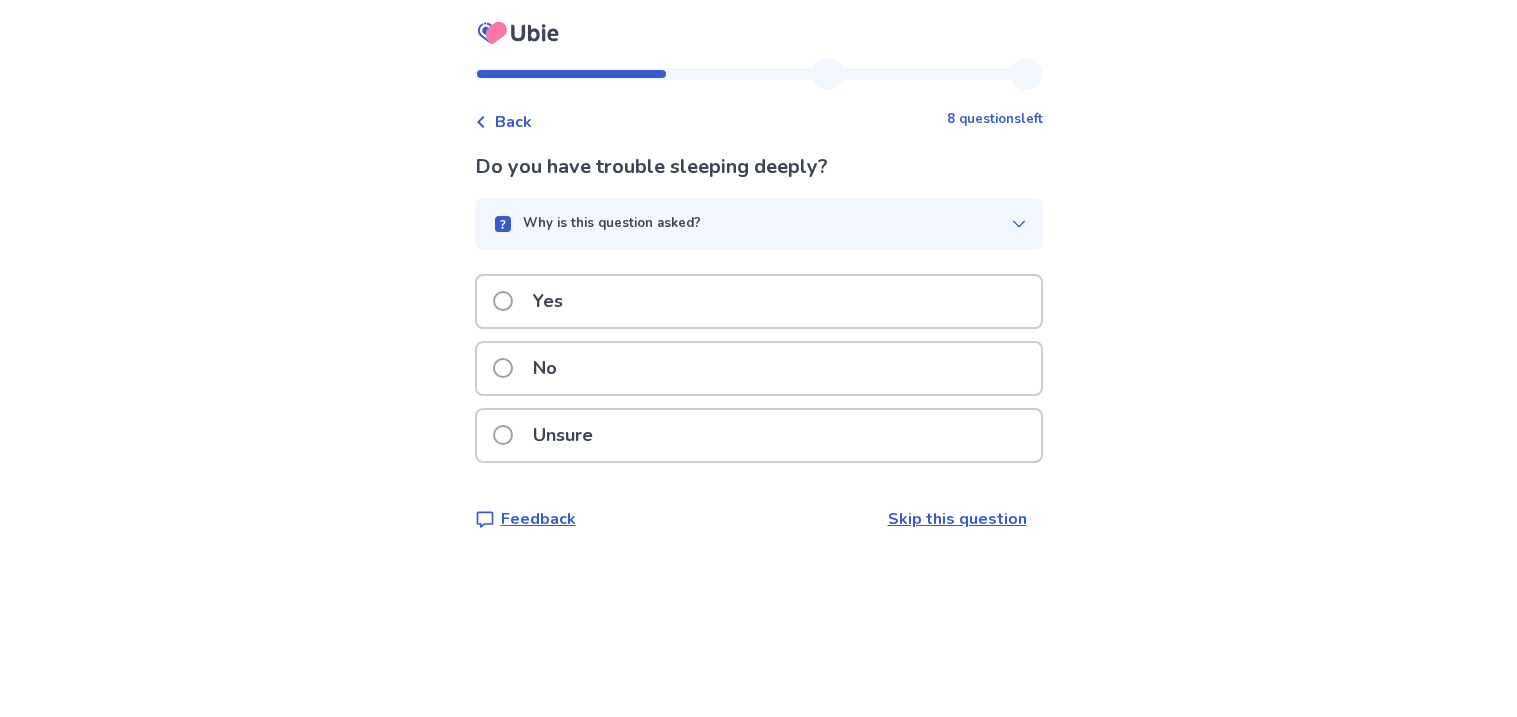 click on "Yes" at bounding box center [759, 301] 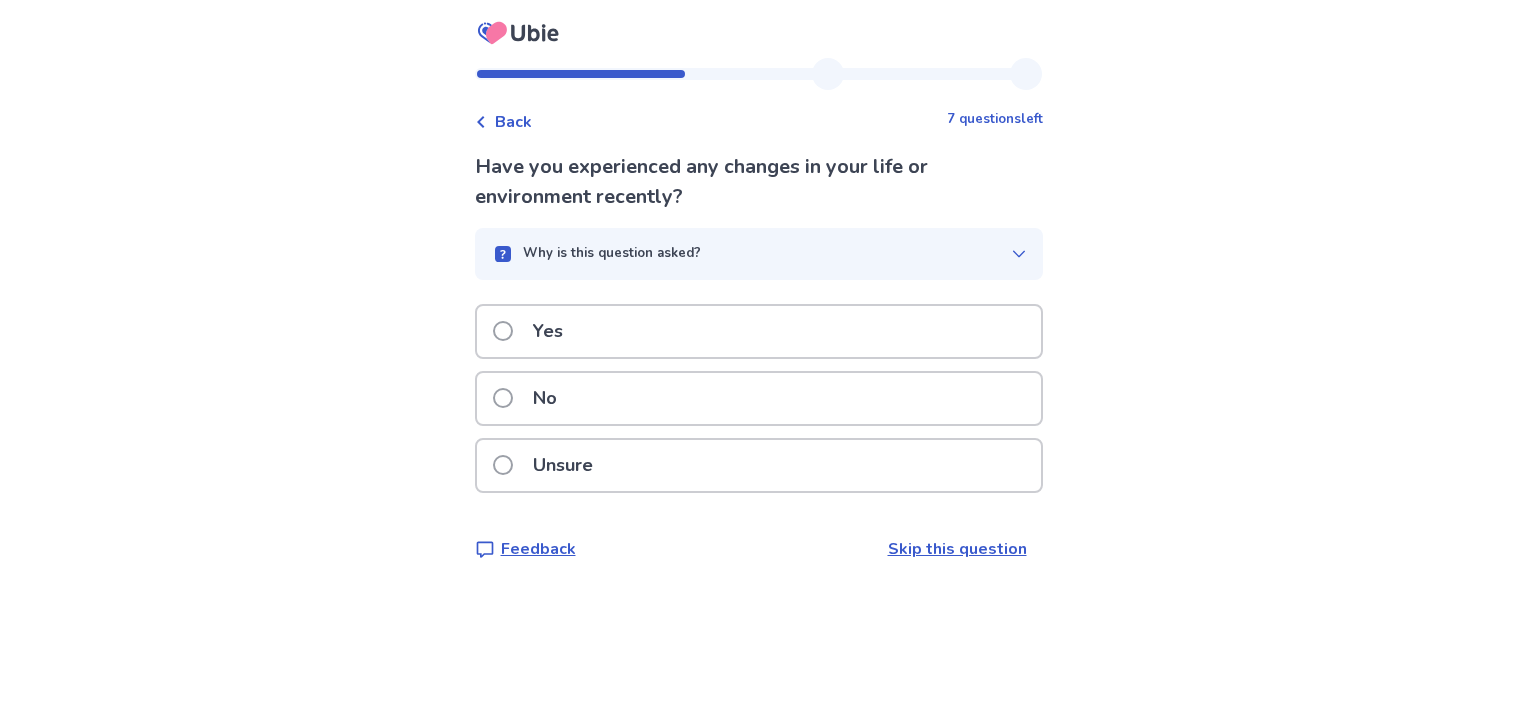 click on "No" at bounding box center (759, 398) 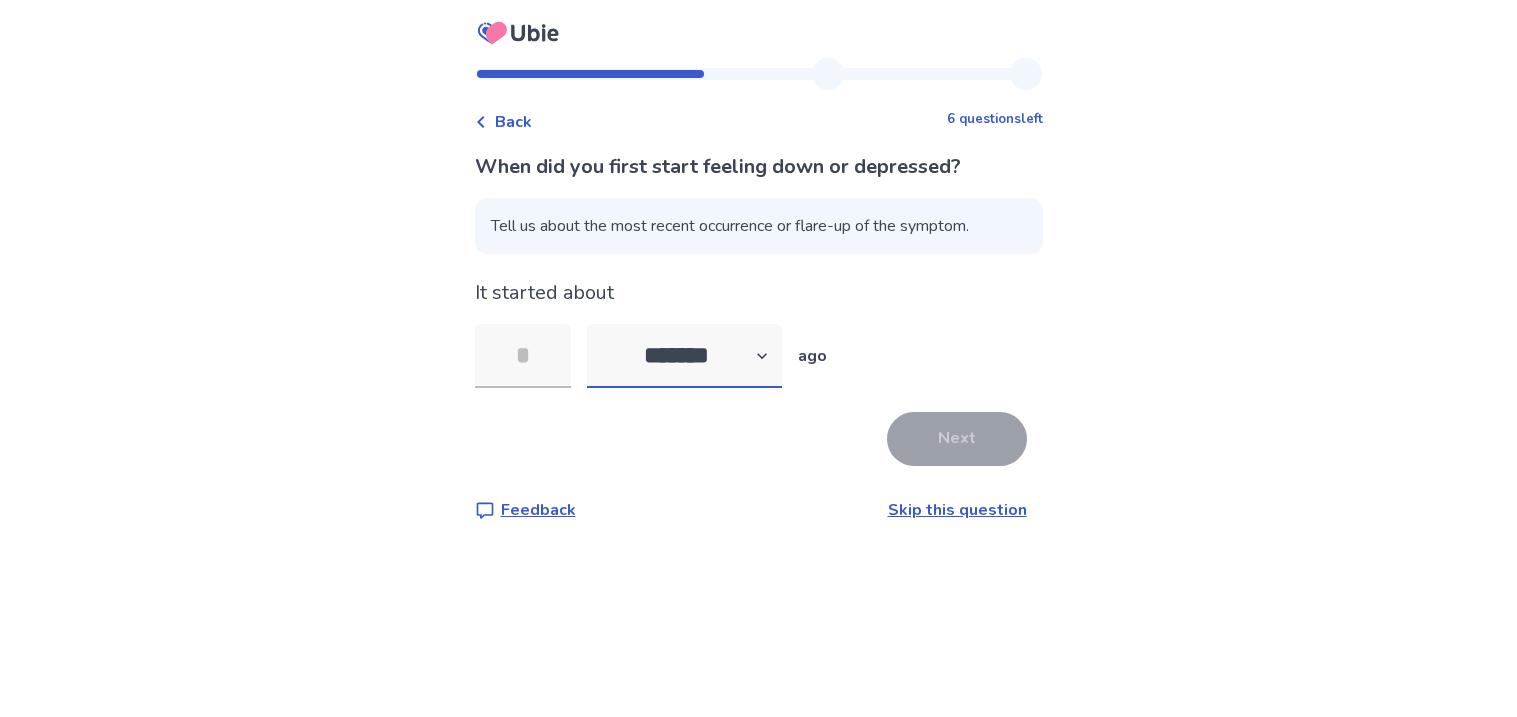 click on "******* ****** ******* ******** *******" at bounding box center (684, 356) 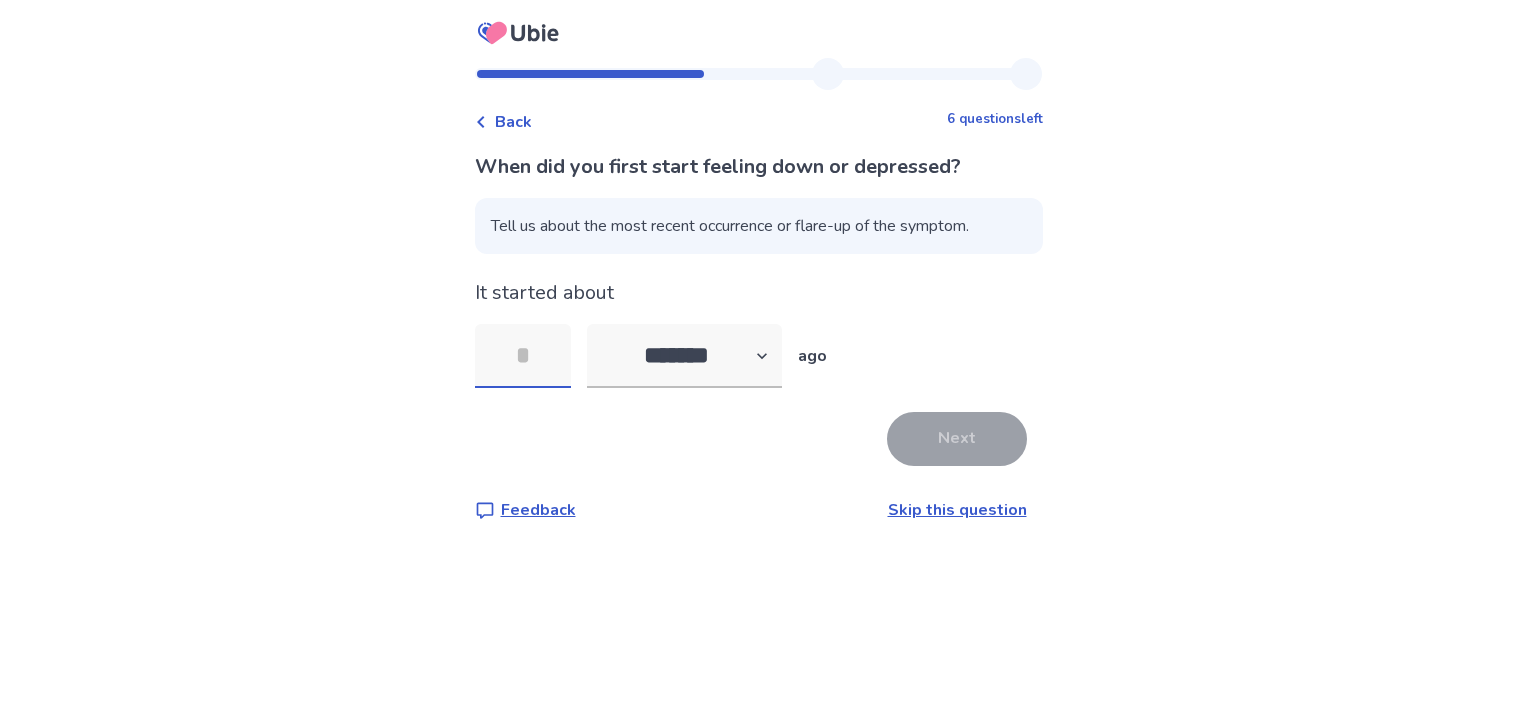 click at bounding box center [523, 356] 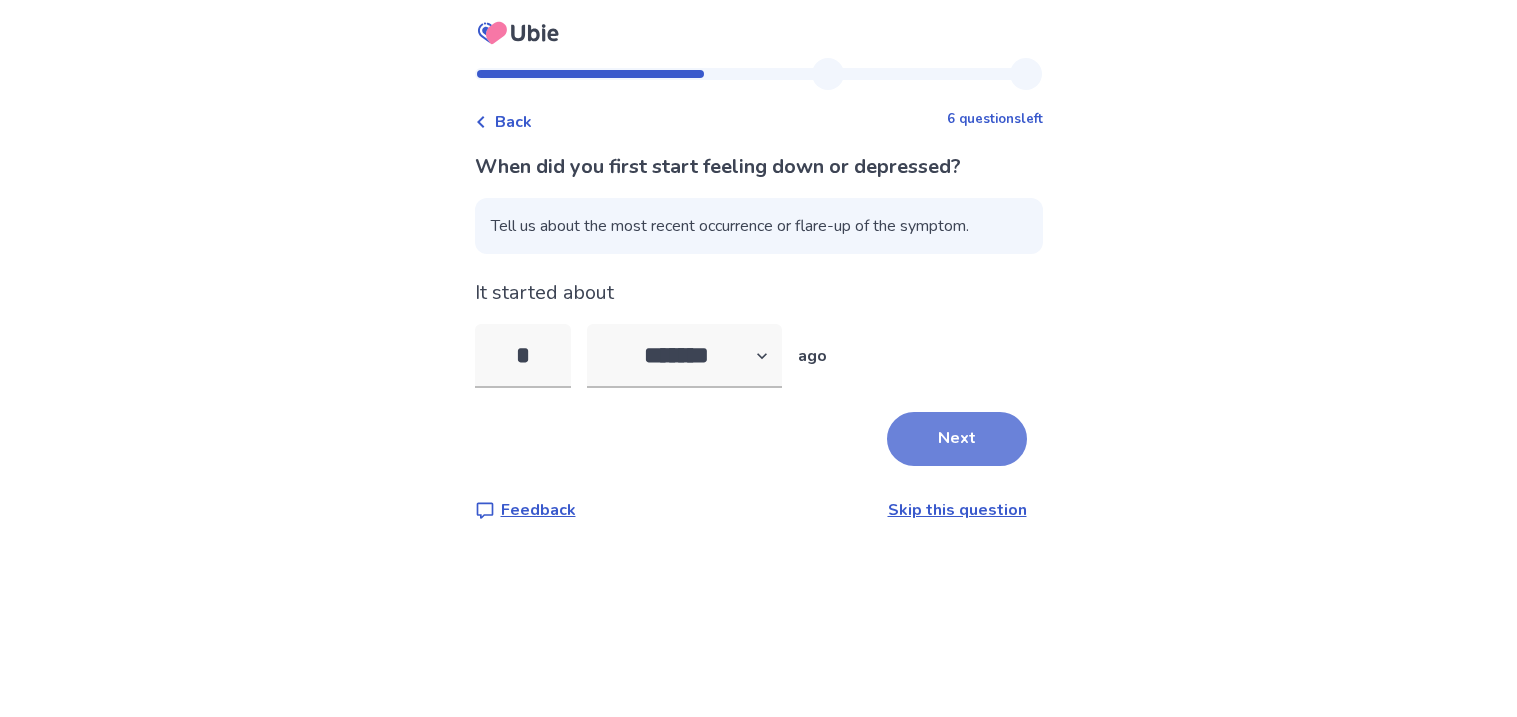 click on "Next" at bounding box center [957, 439] 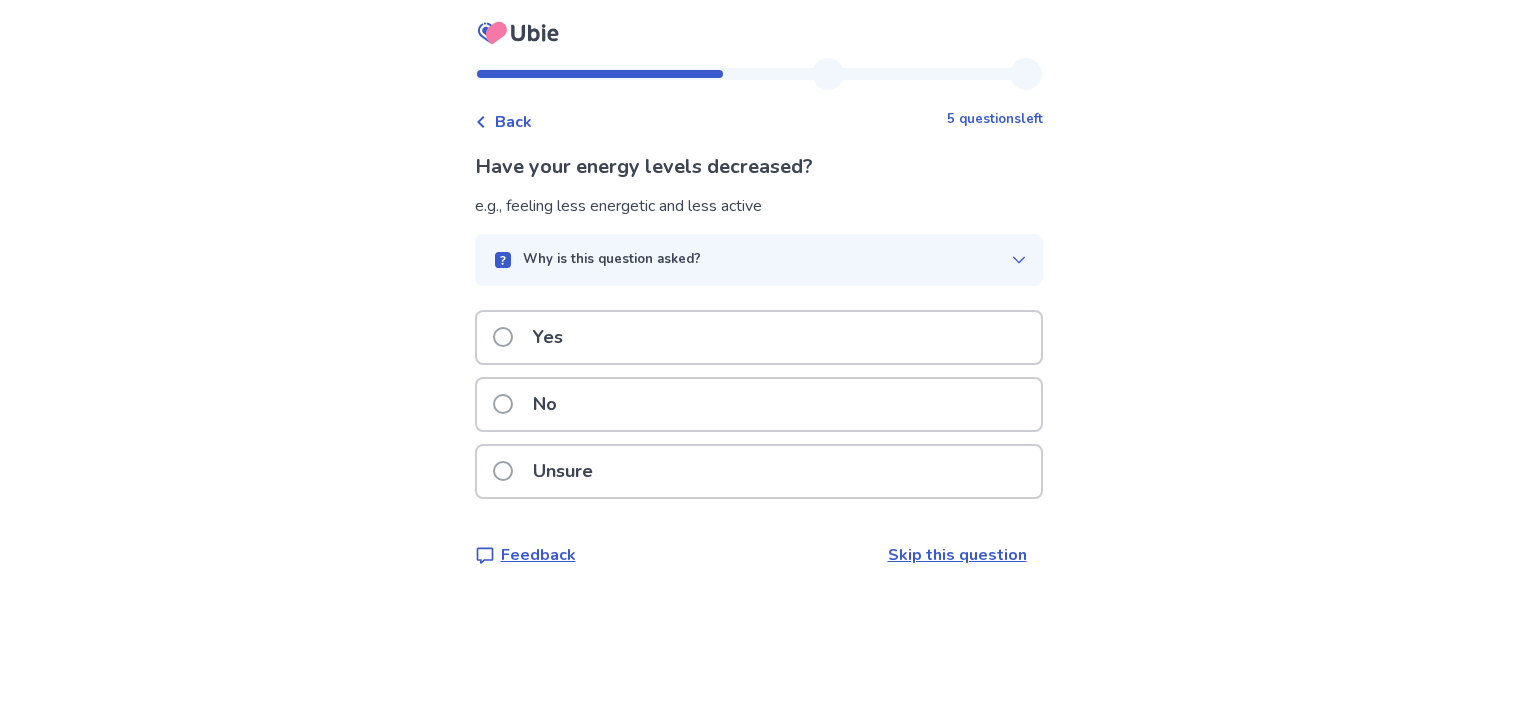 click on "Yes" at bounding box center (759, 337) 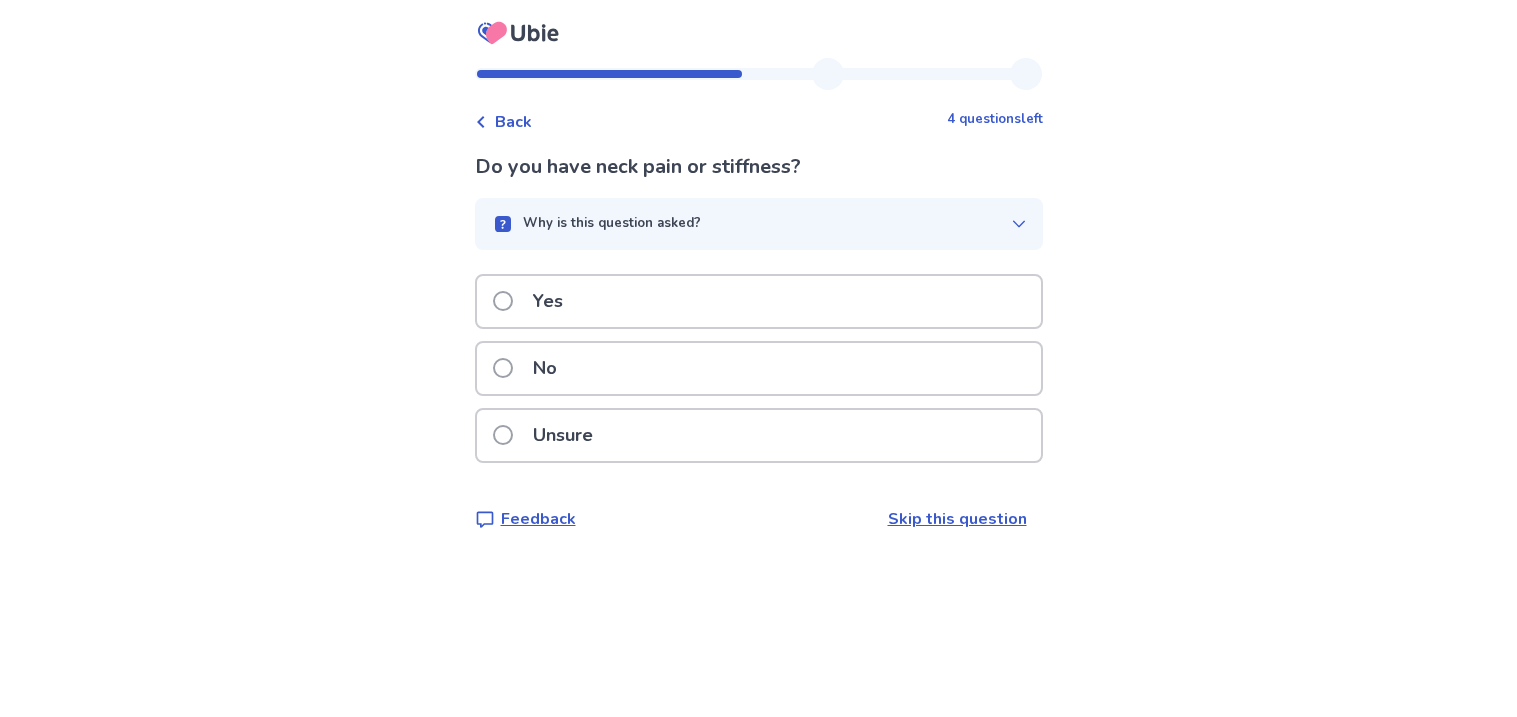 click on "Yes" at bounding box center [759, 301] 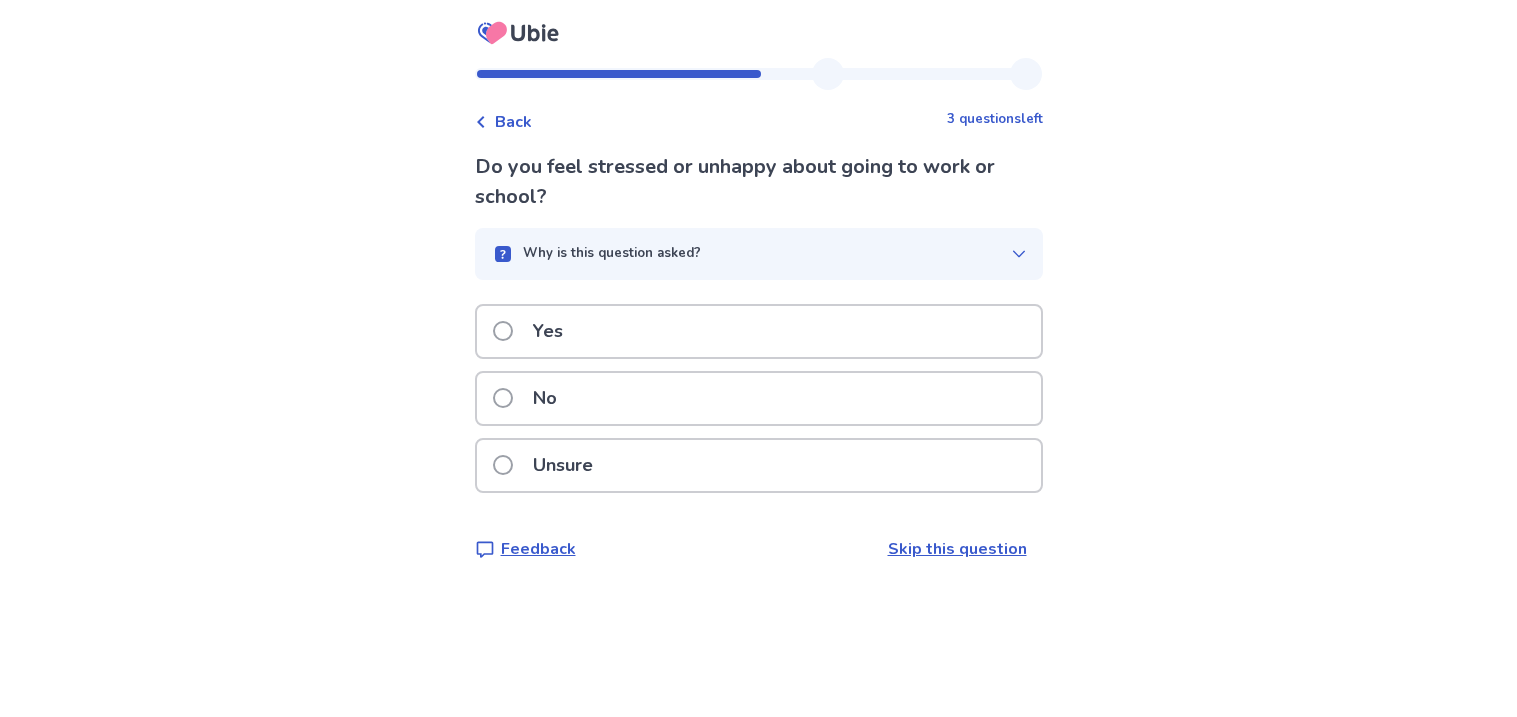 click on "Yes" at bounding box center [548, 331] 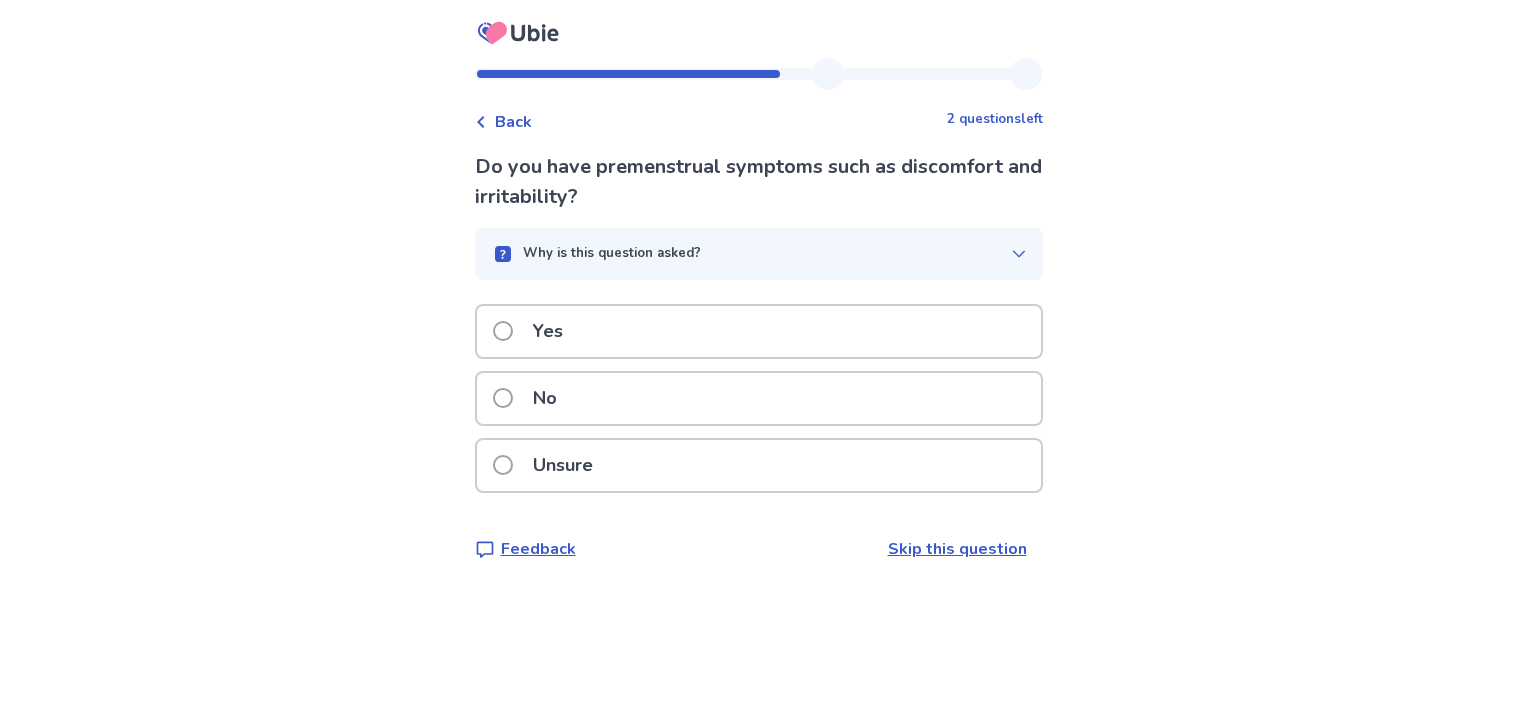 click on "Yes" at bounding box center (548, 331) 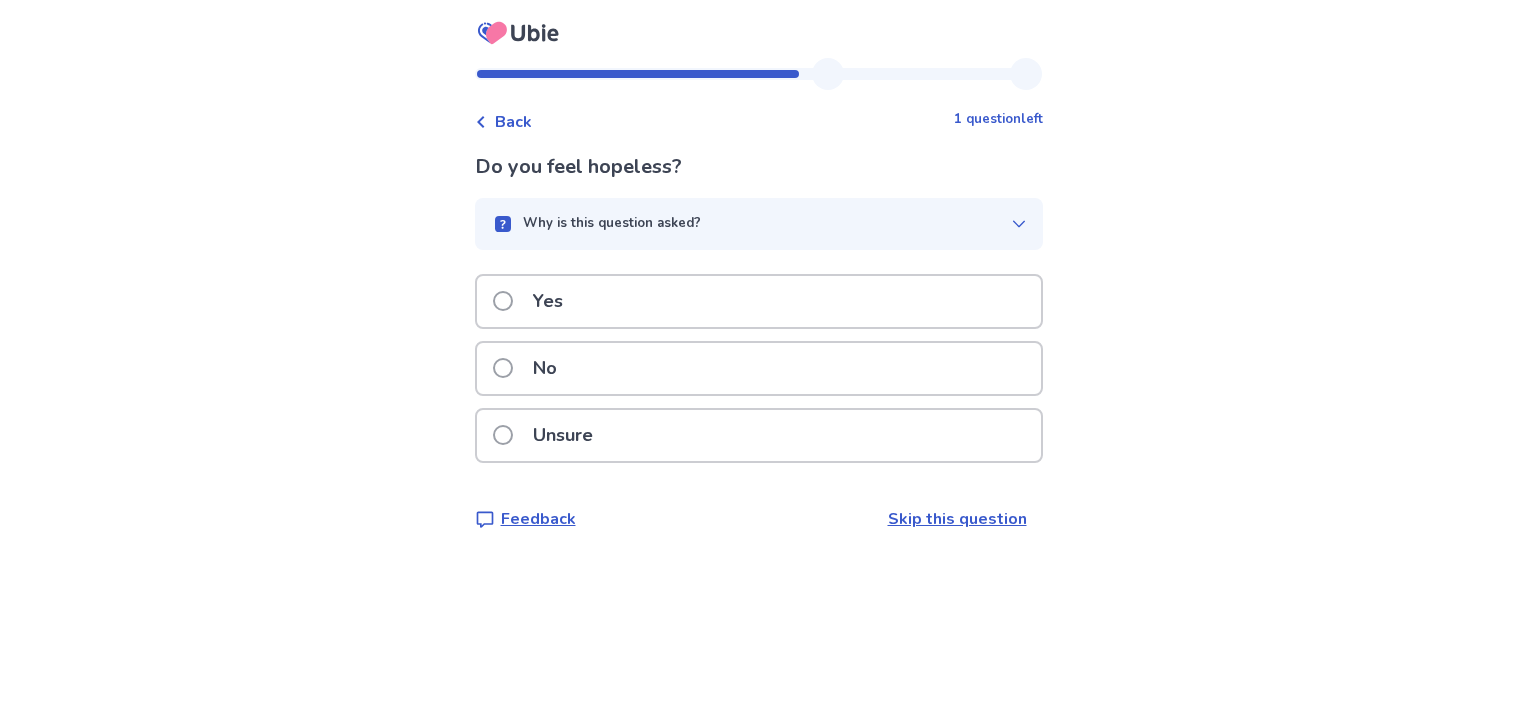 click on "Yes" at bounding box center (548, 301) 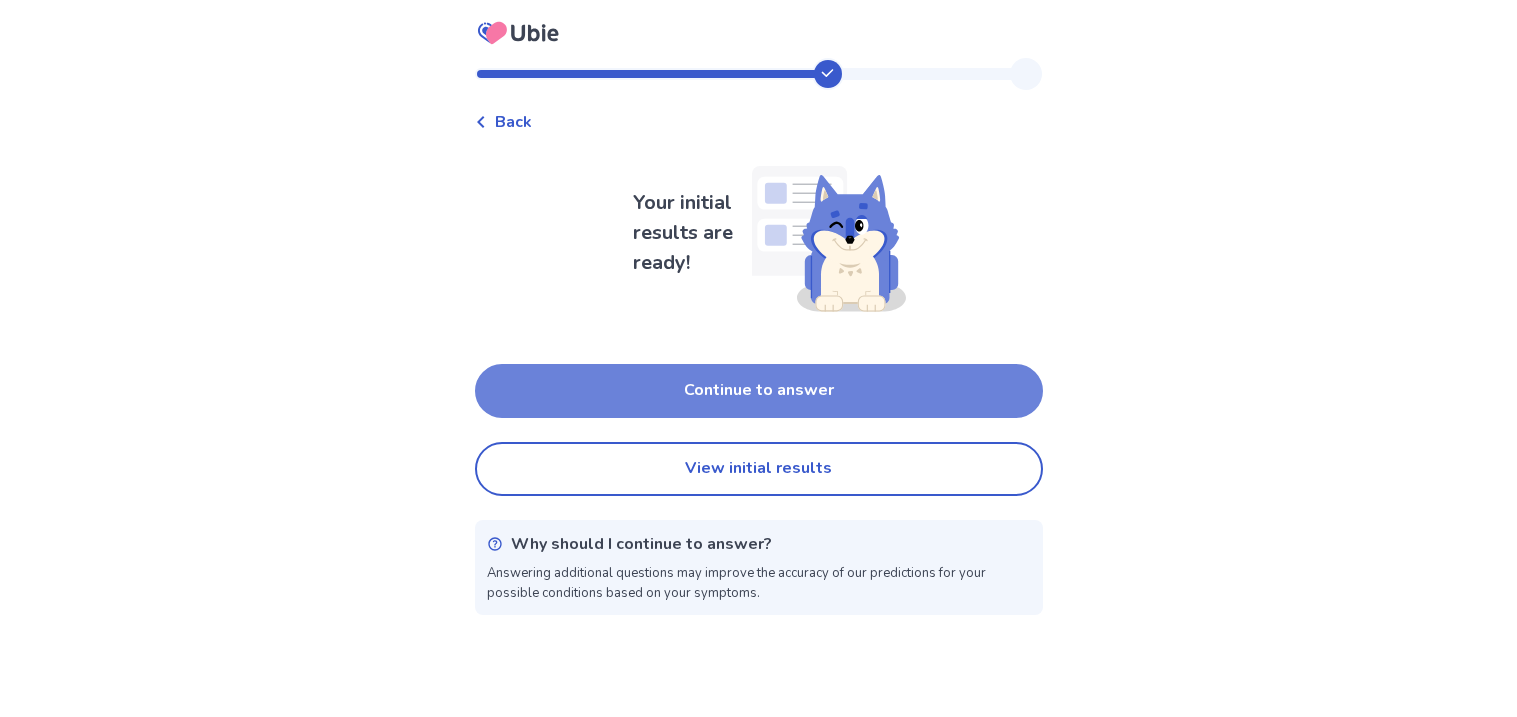click on "Continue to answer" at bounding box center (759, 391) 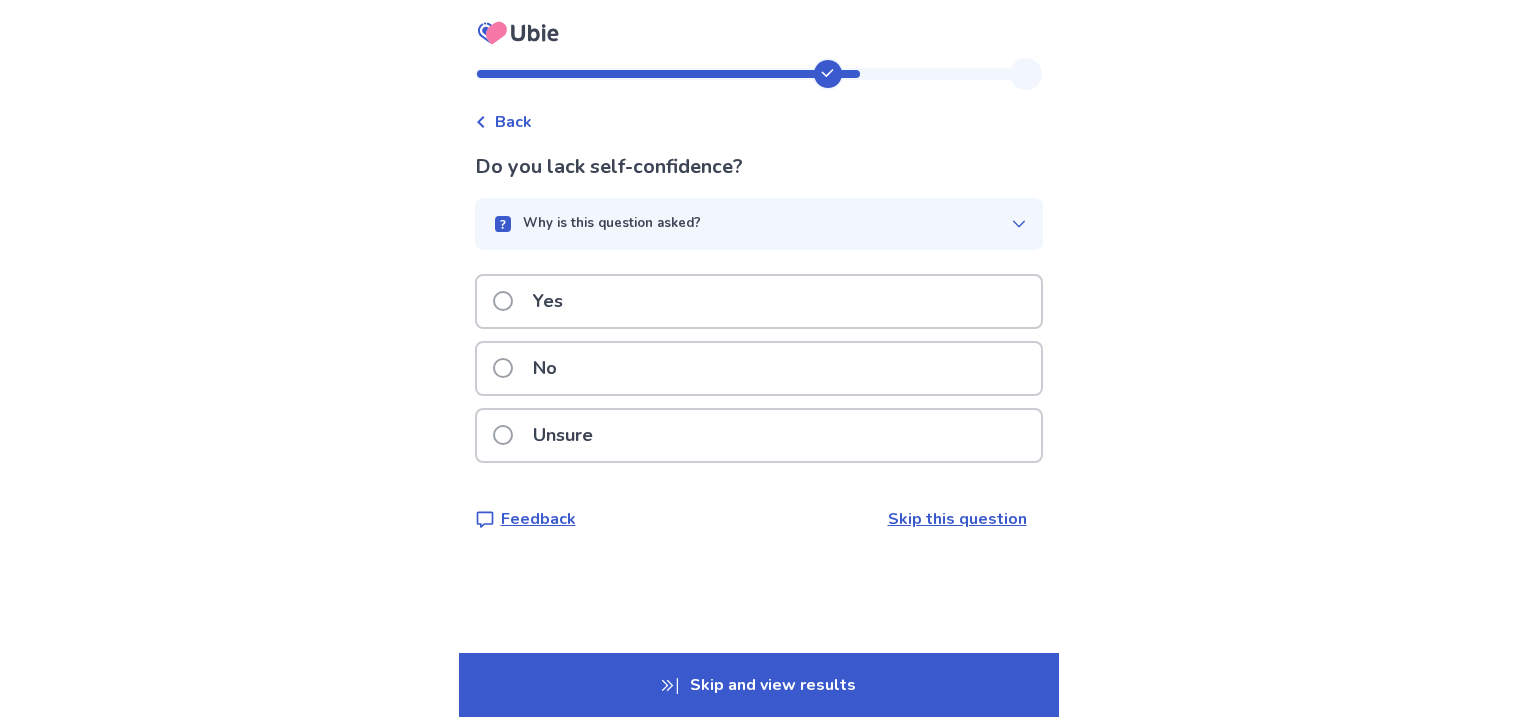 click on "Yes" at bounding box center (759, 301) 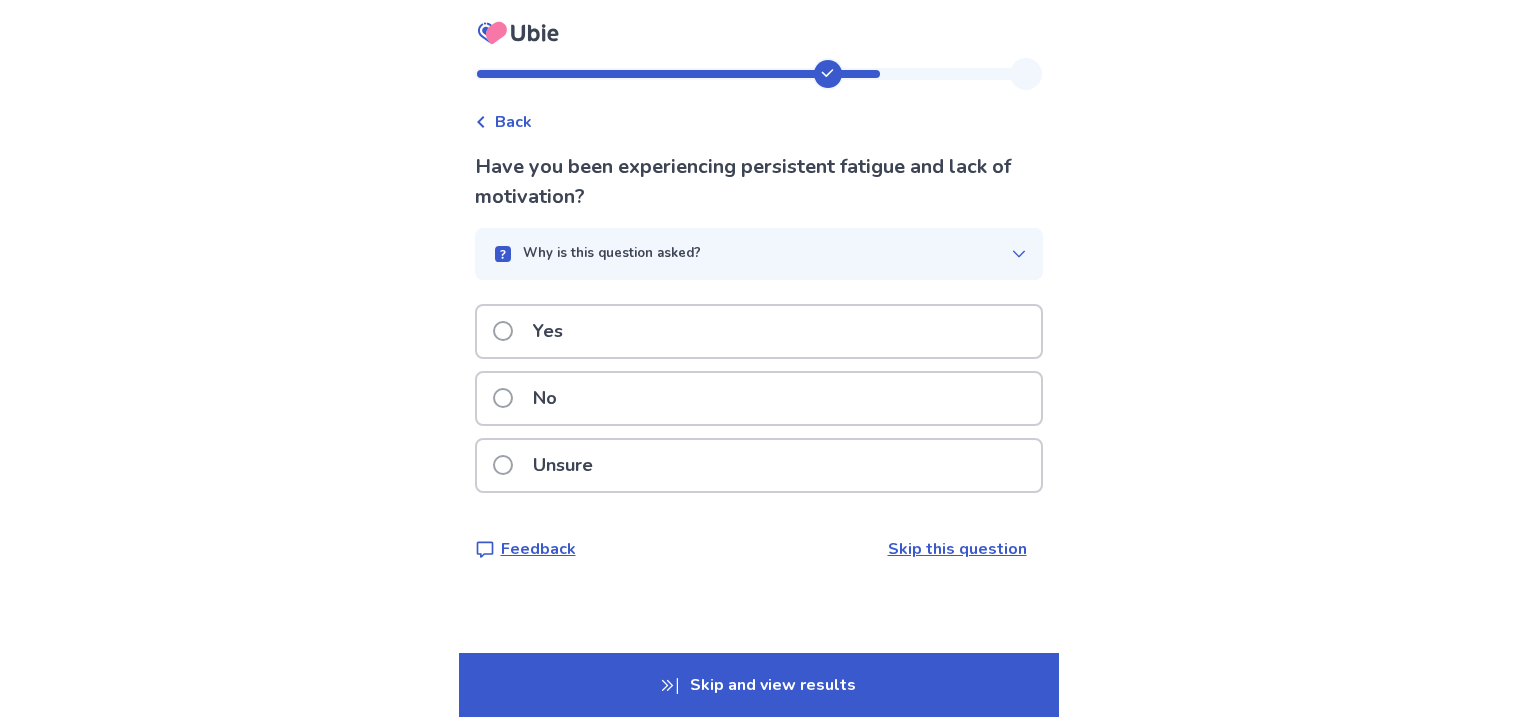 click on "Yes" at bounding box center [759, 331] 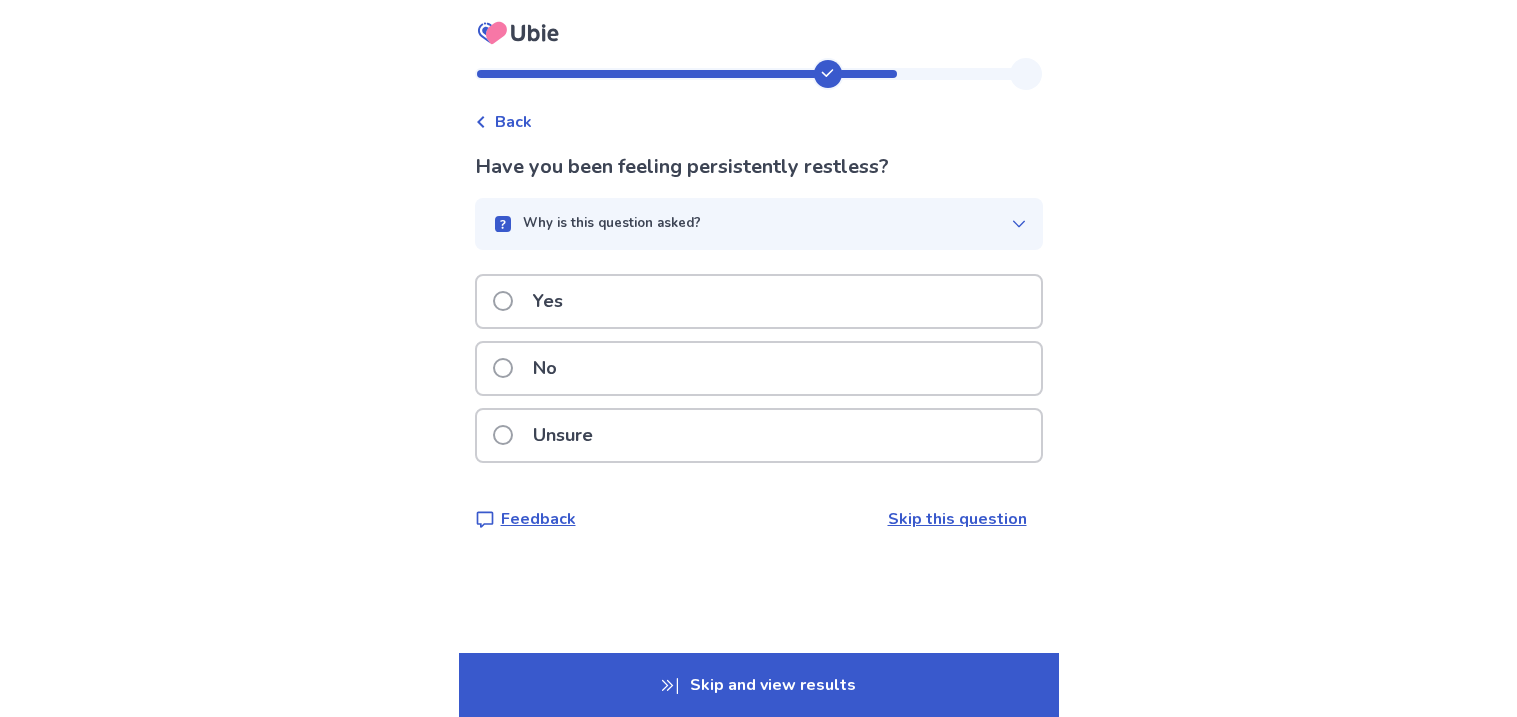 click on "Unsure" at bounding box center (563, 435) 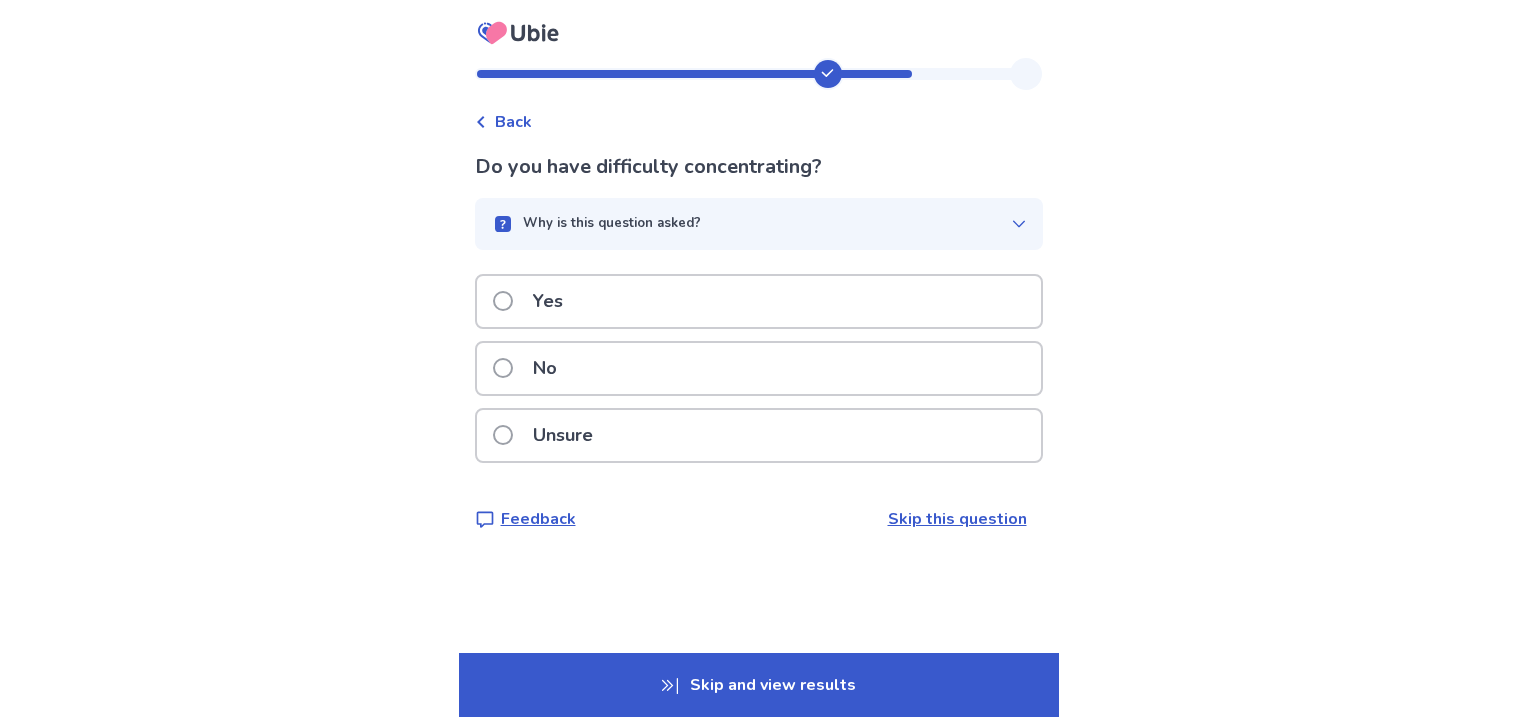 click on "Yes" at bounding box center [548, 301] 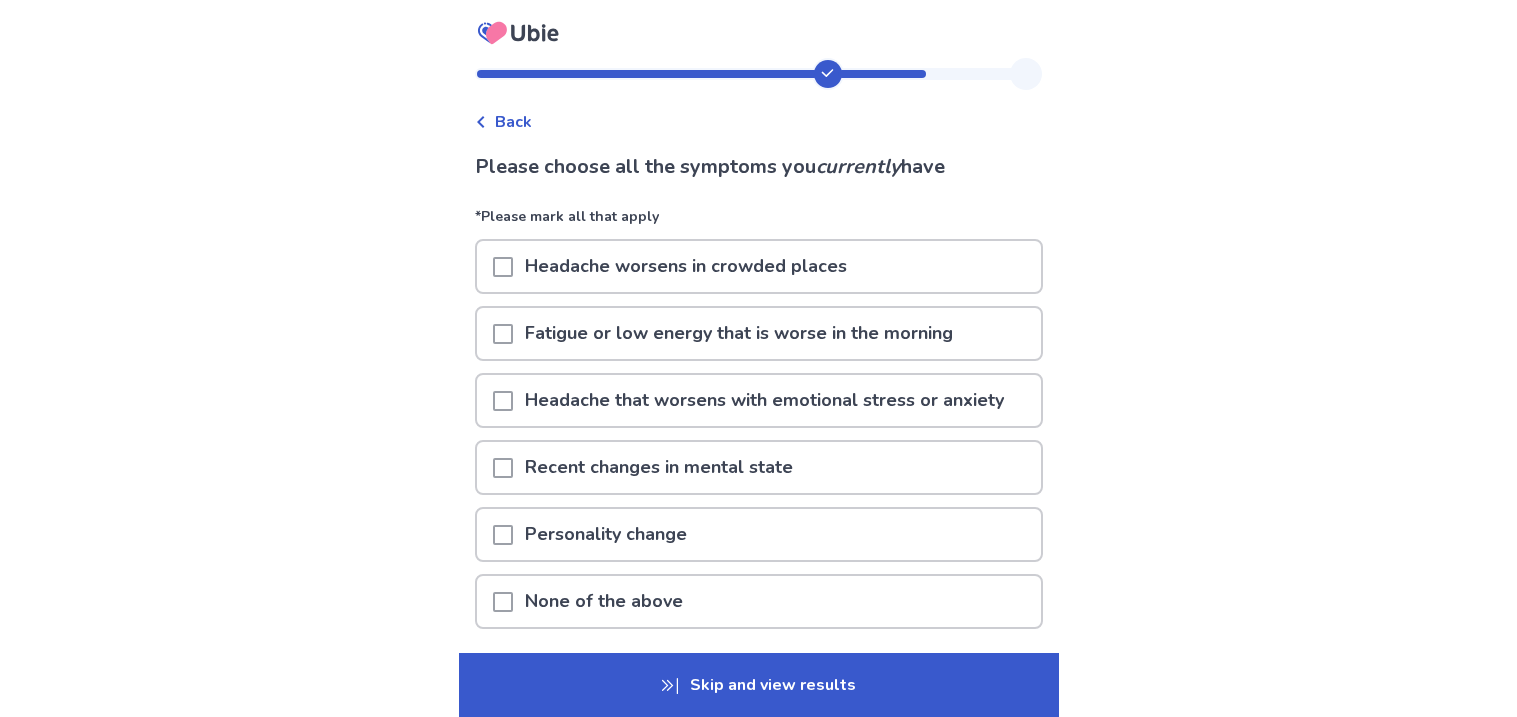 click at bounding box center [503, 267] 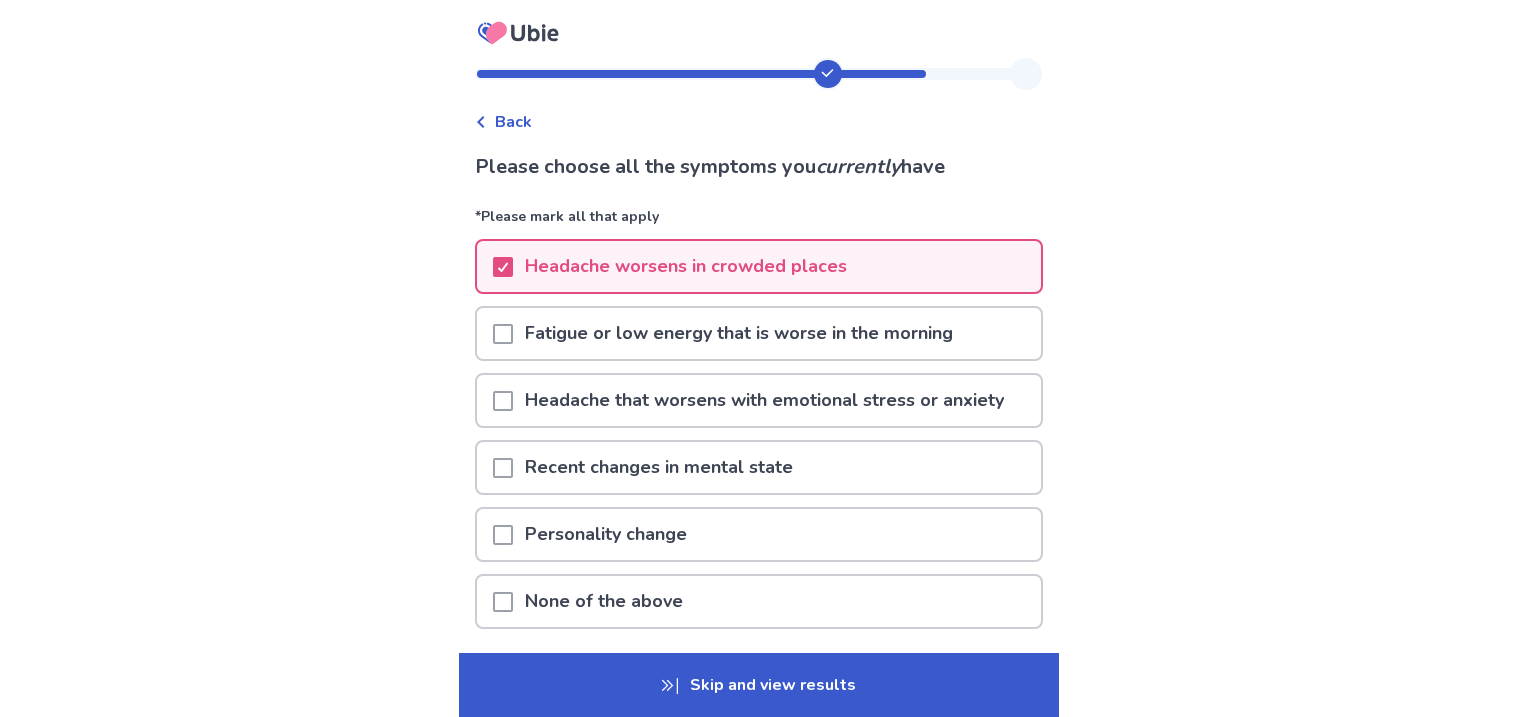click at bounding box center [503, 334] 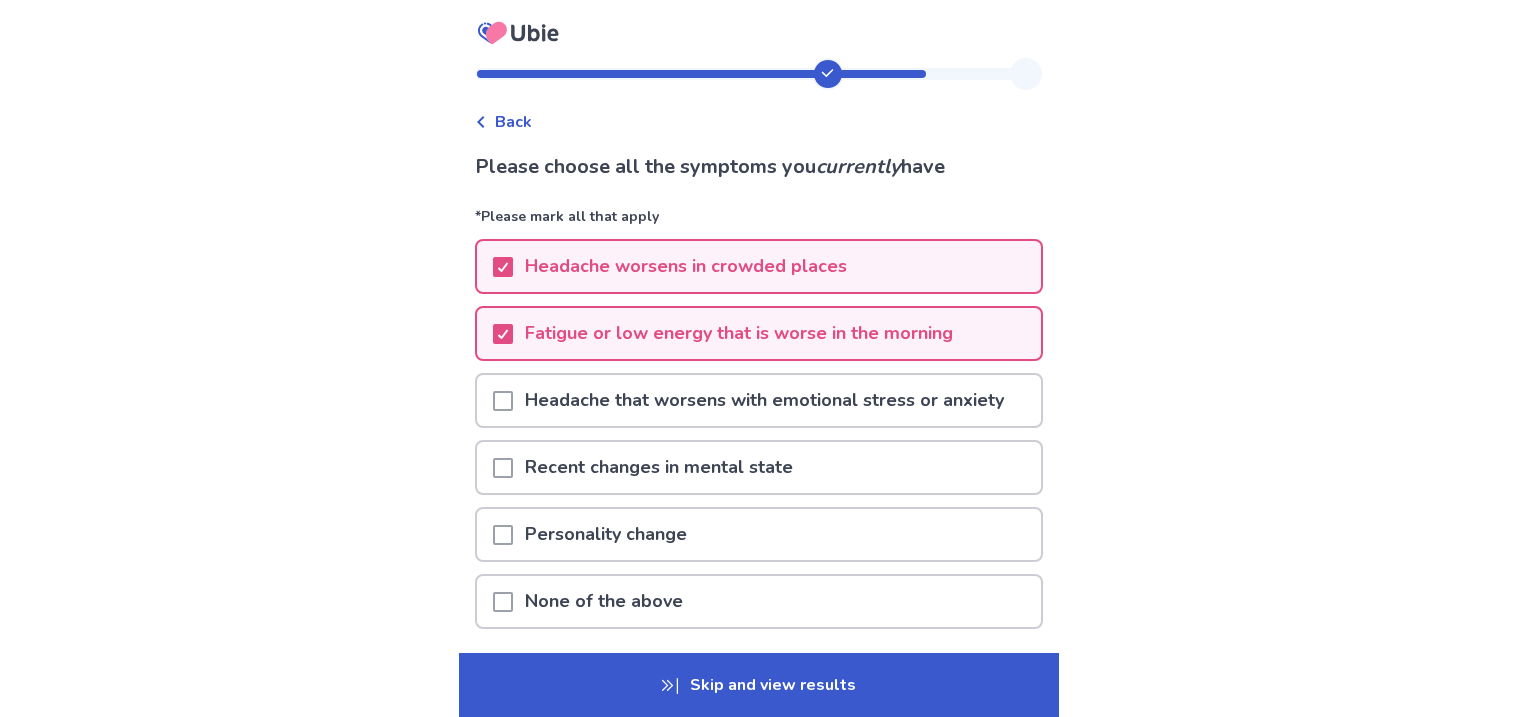 click at bounding box center (503, 401) 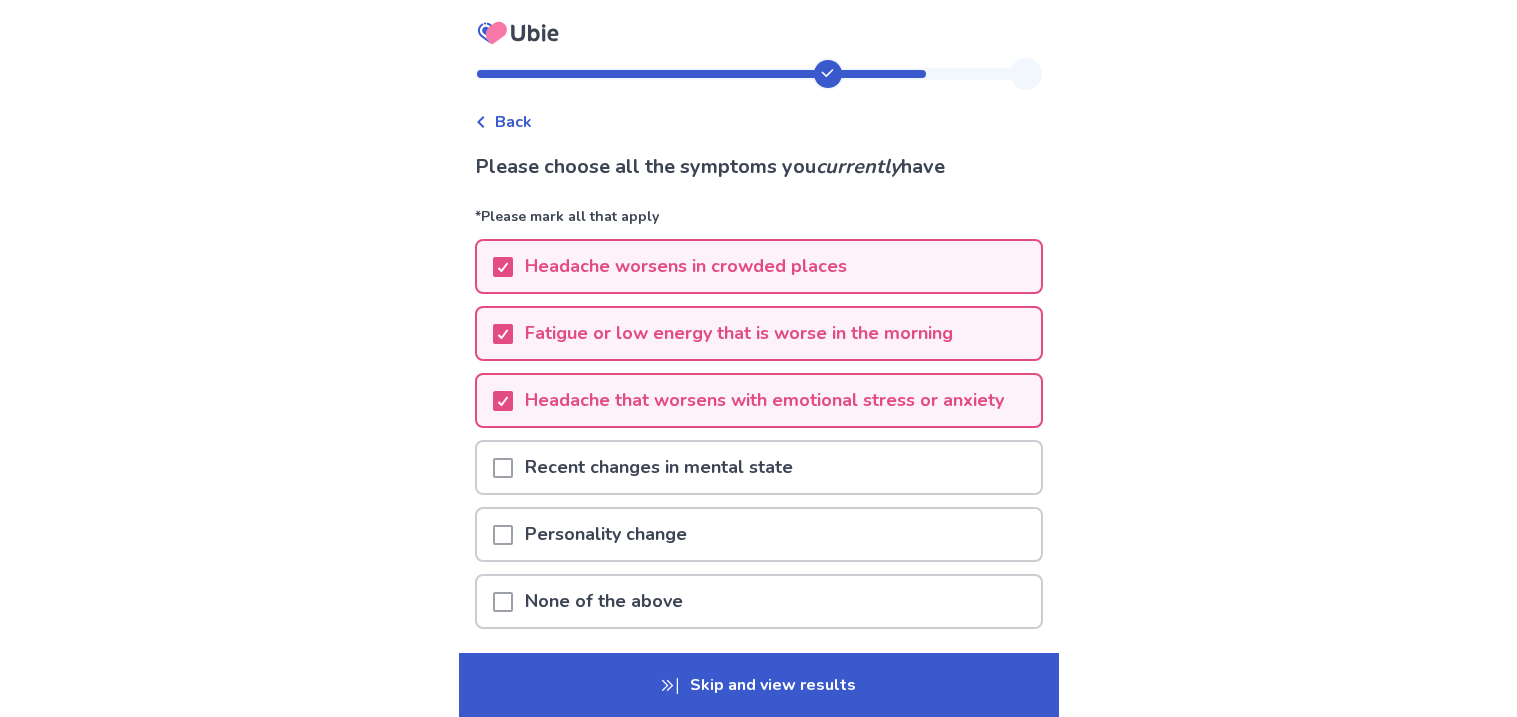 click on "Skip and view results" at bounding box center (759, 685) 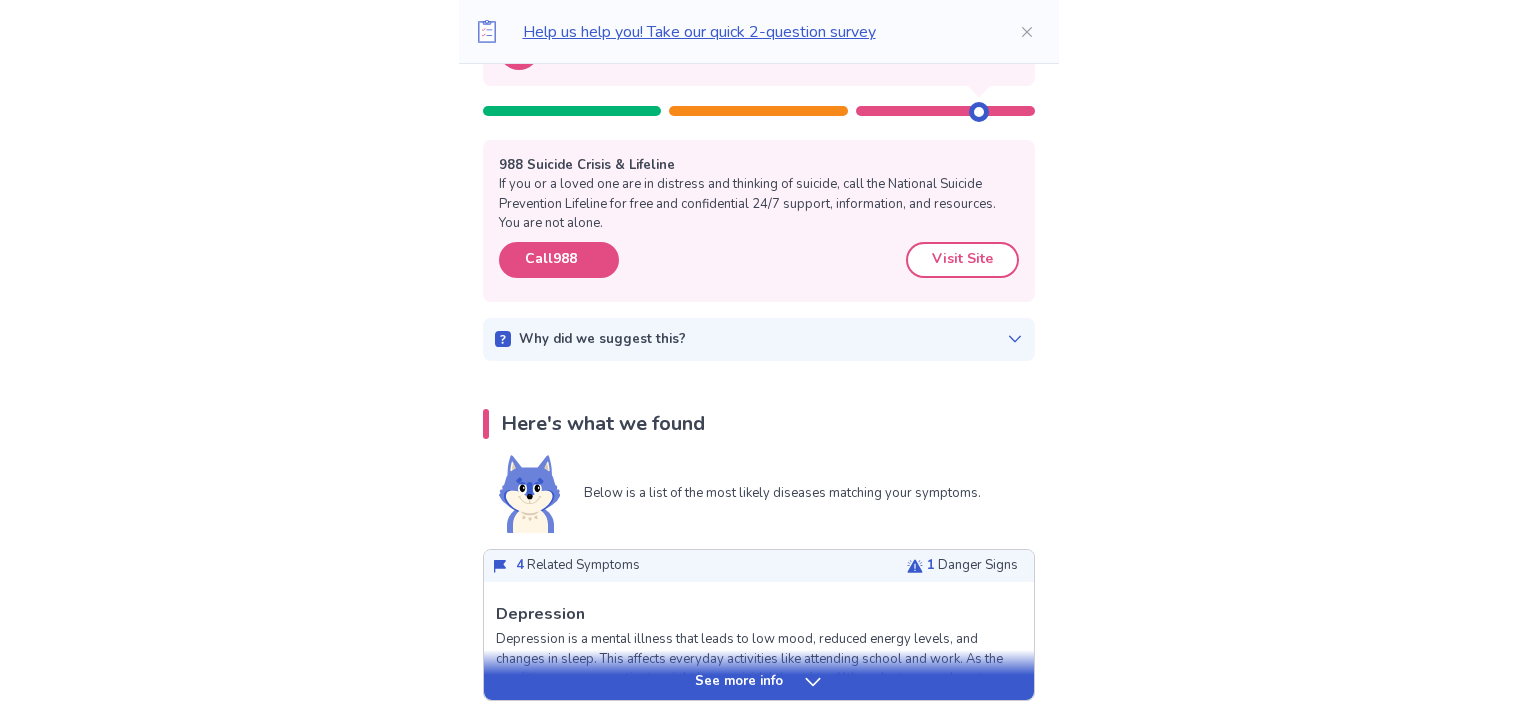 scroll, scrollTop: 265, scrollLeft: 0, axis: vertical 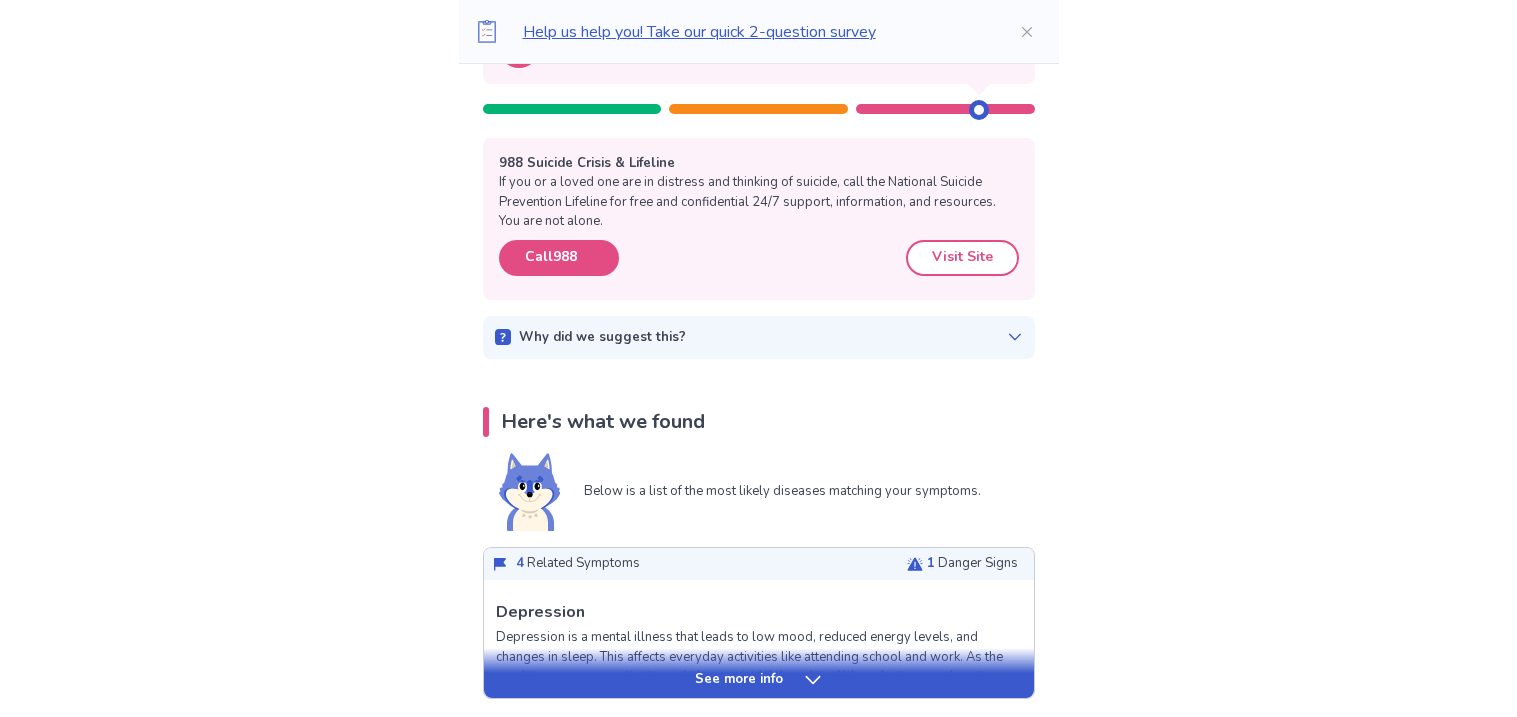click 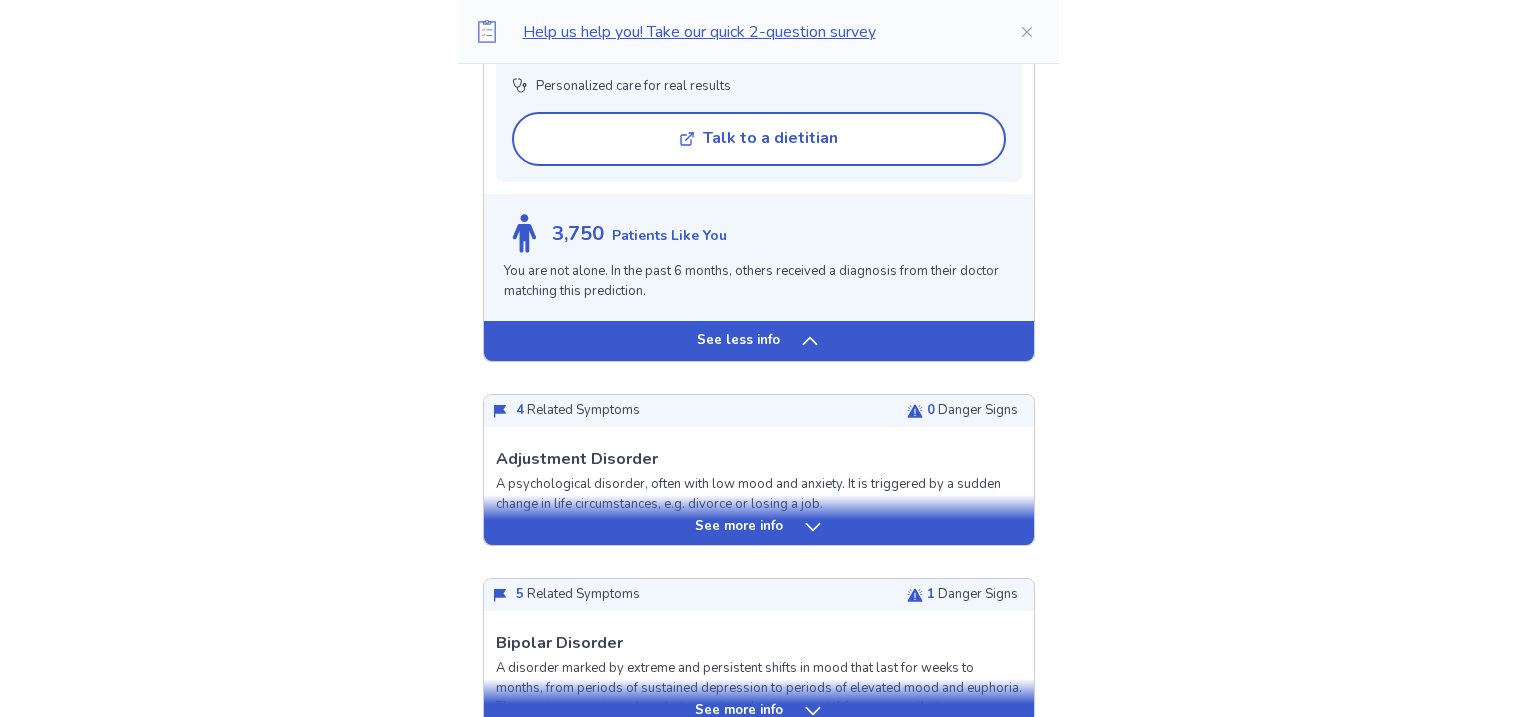 scroll, scrollTop: 1866, scrollLeft: 0, axis: vertical 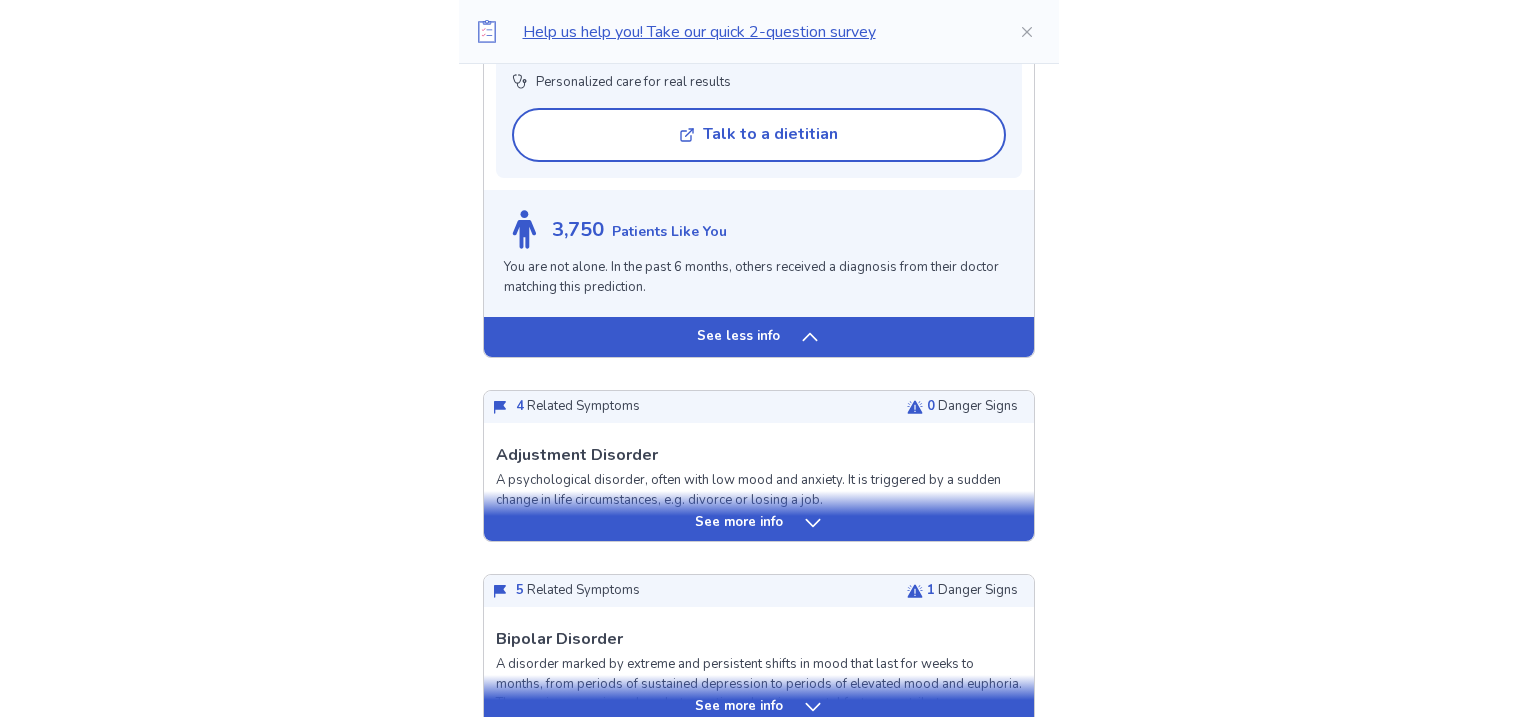 click on "See more info" at bounding box center [759, 523] 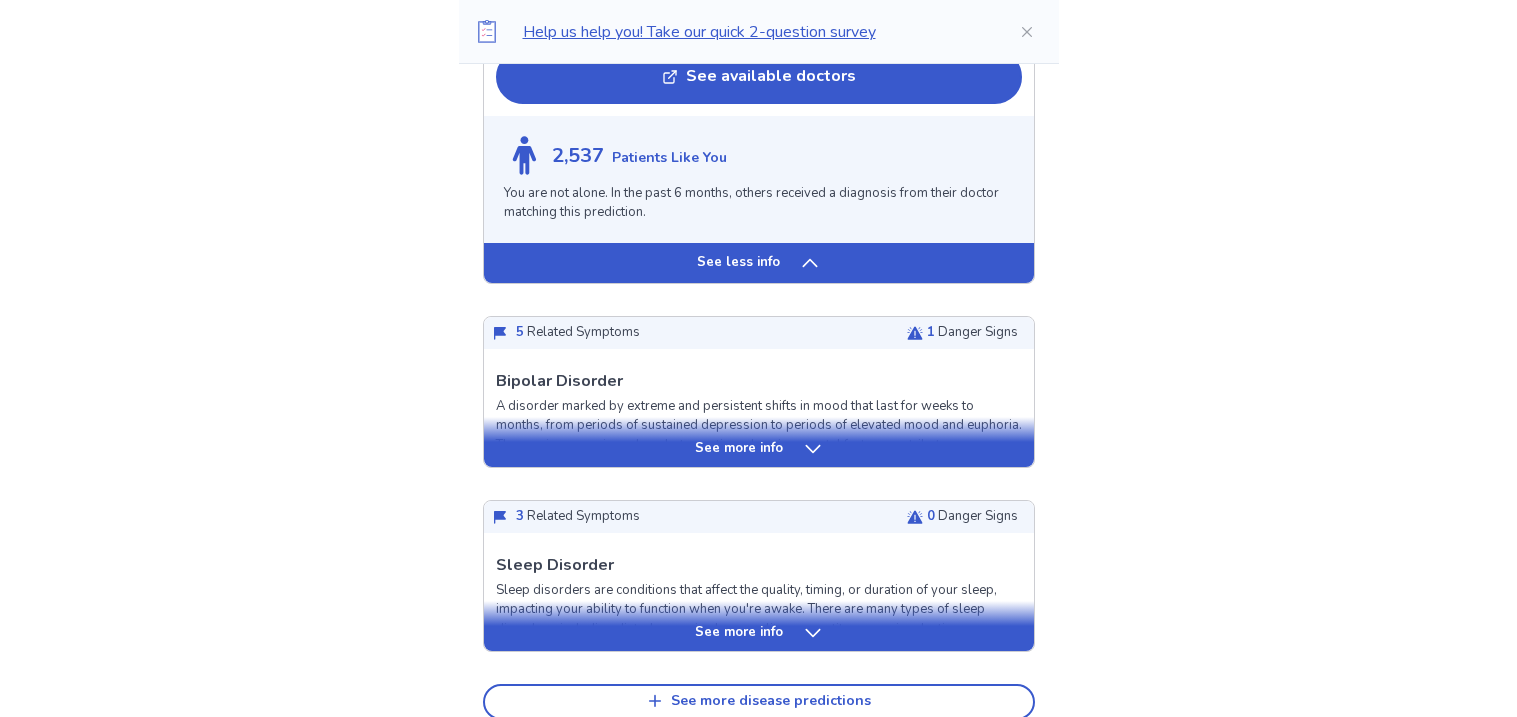 scroll, scrollTop: 3504, scrollLeft: 0, axis: vertical 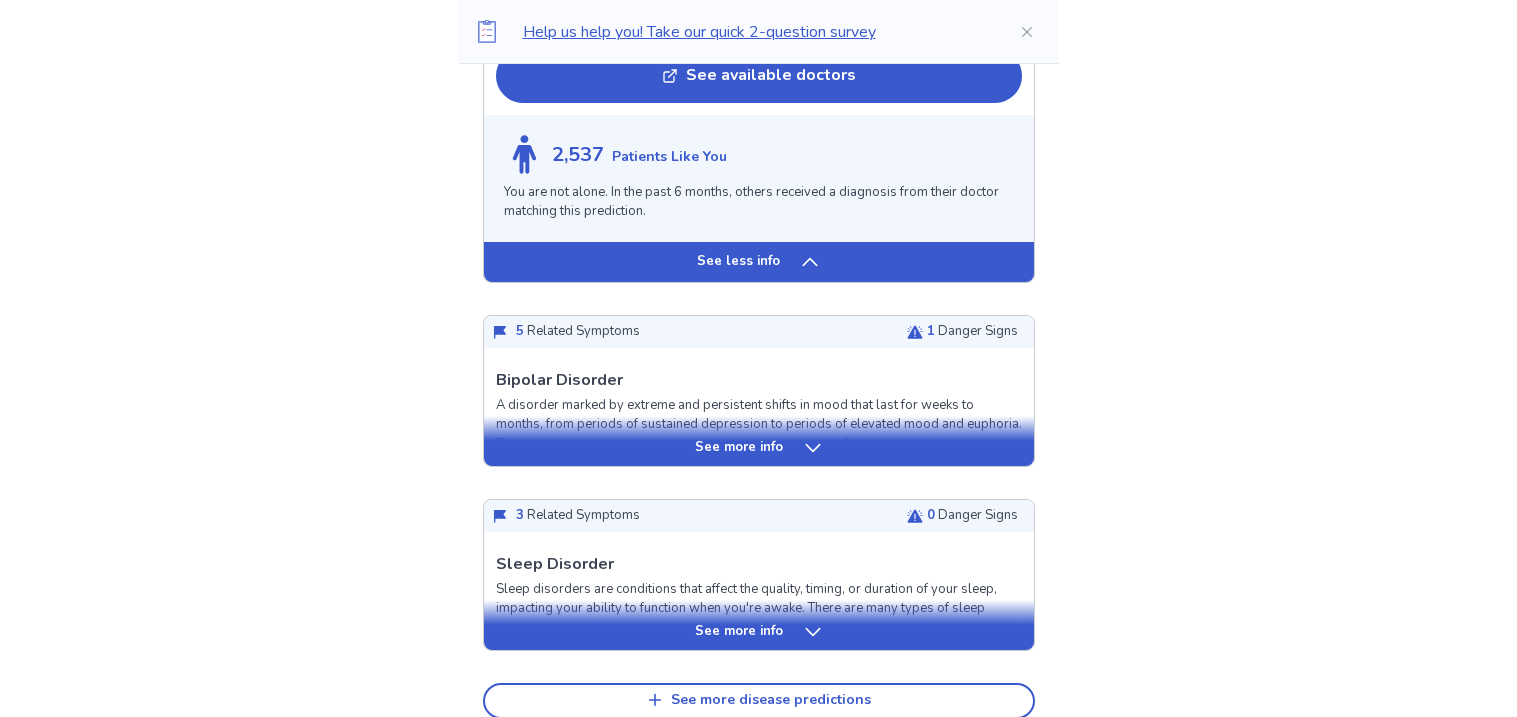 click 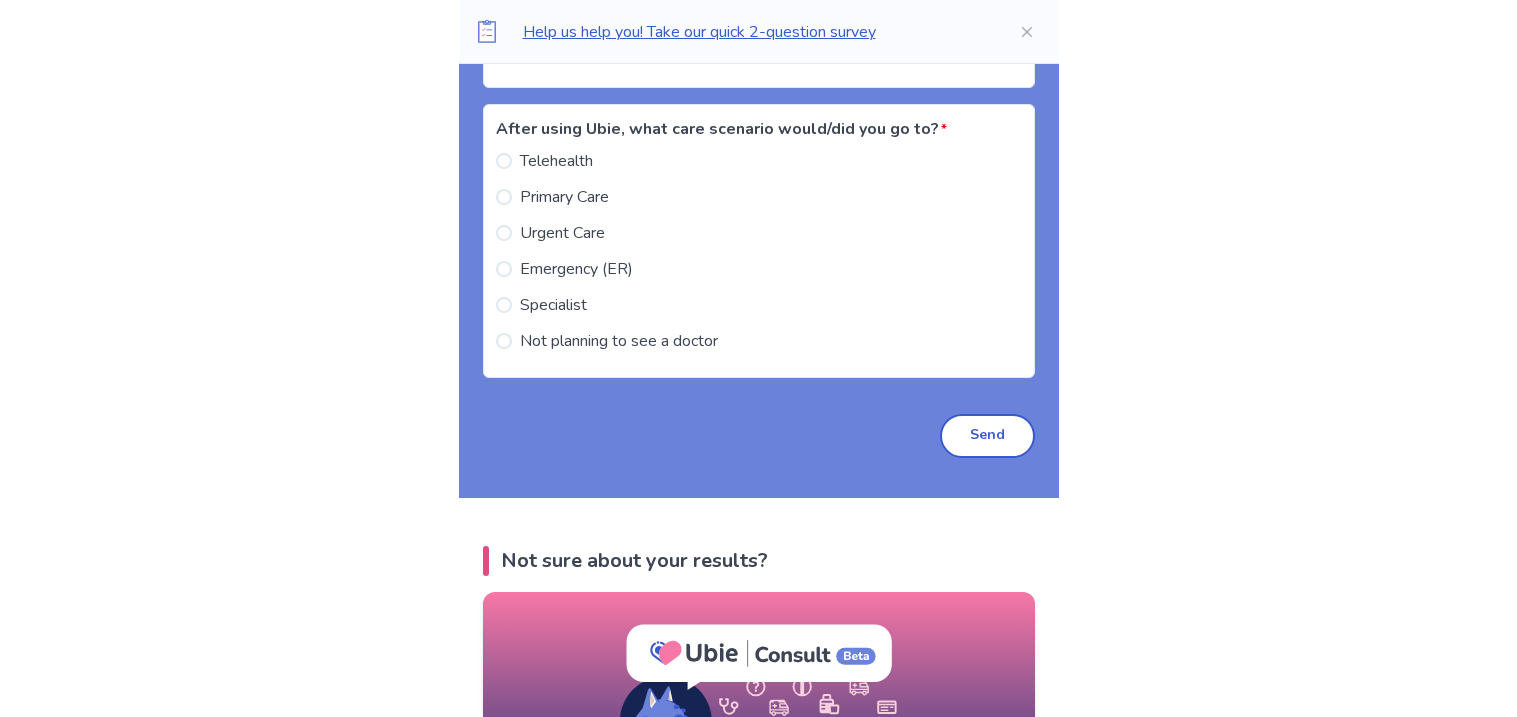 scroll, scrollTop: 6609, scrollLeft: 0, axis: vertical 